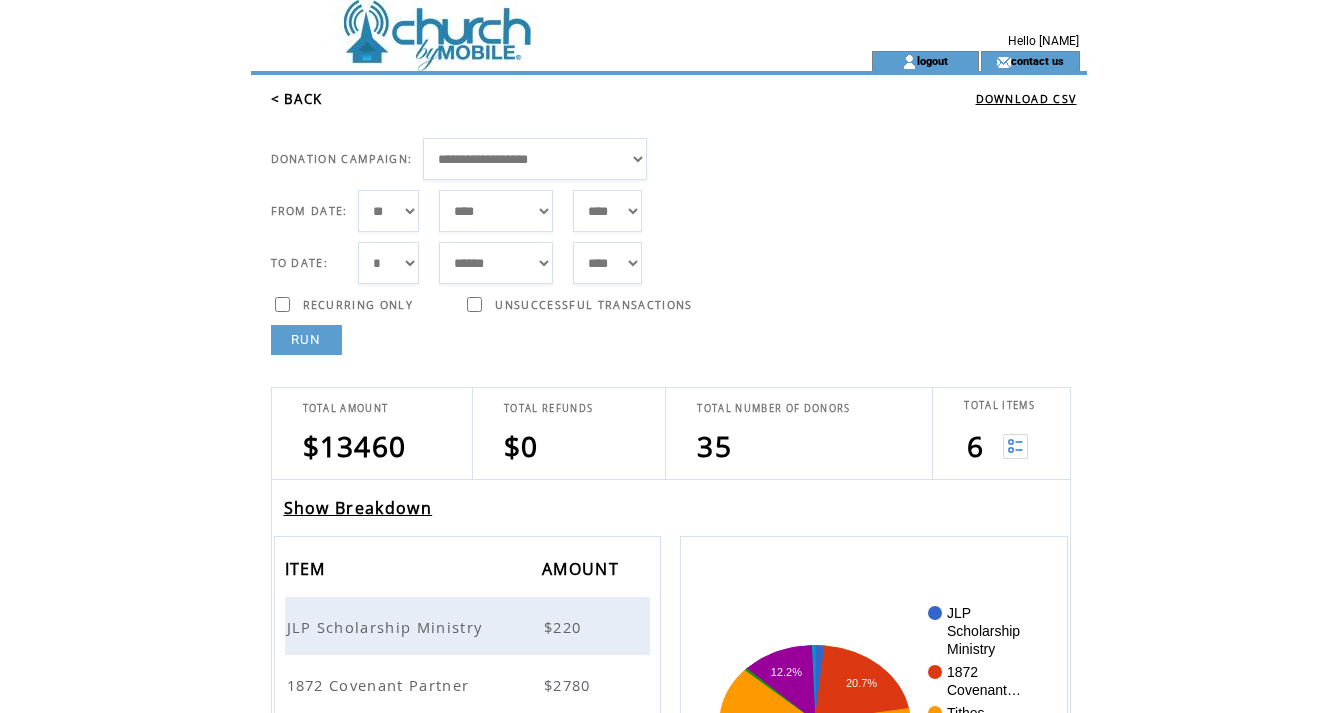 scroll, scrollTop: 0, scrollLeft: 0, axis: both 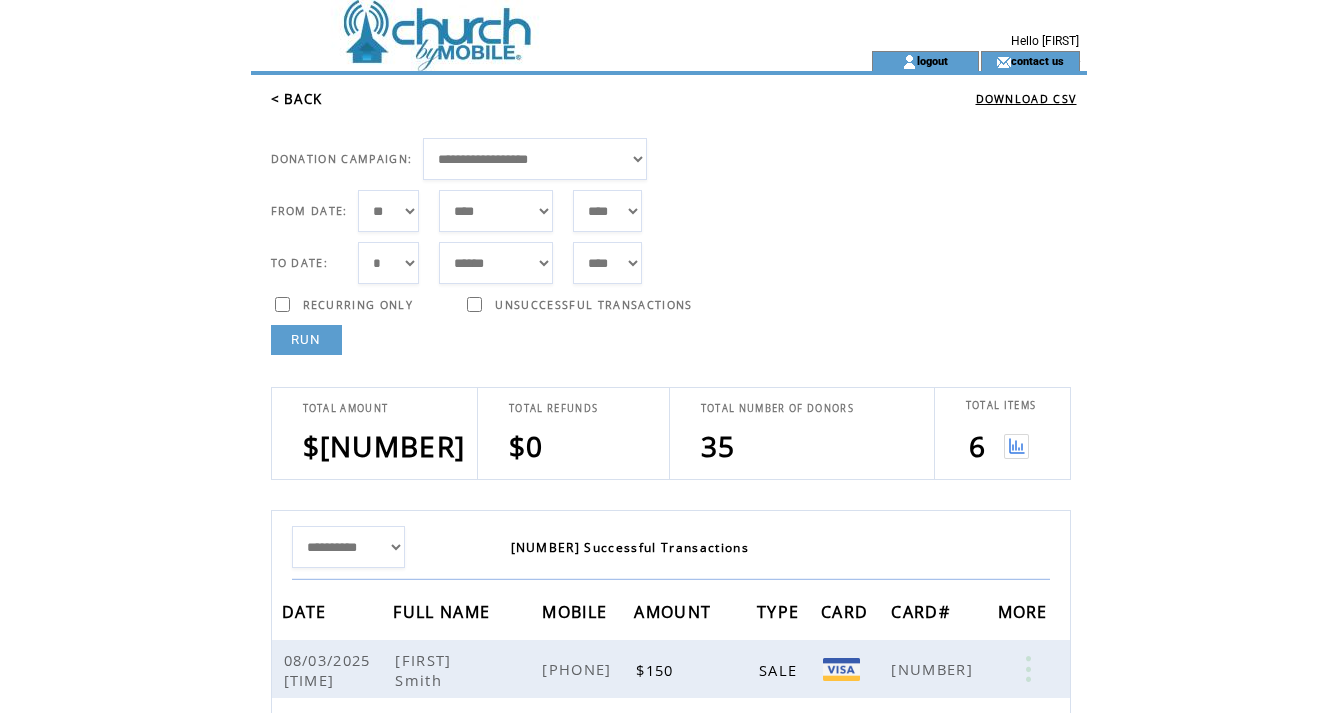 click on "< BACK" at bounding box center (297, 99) 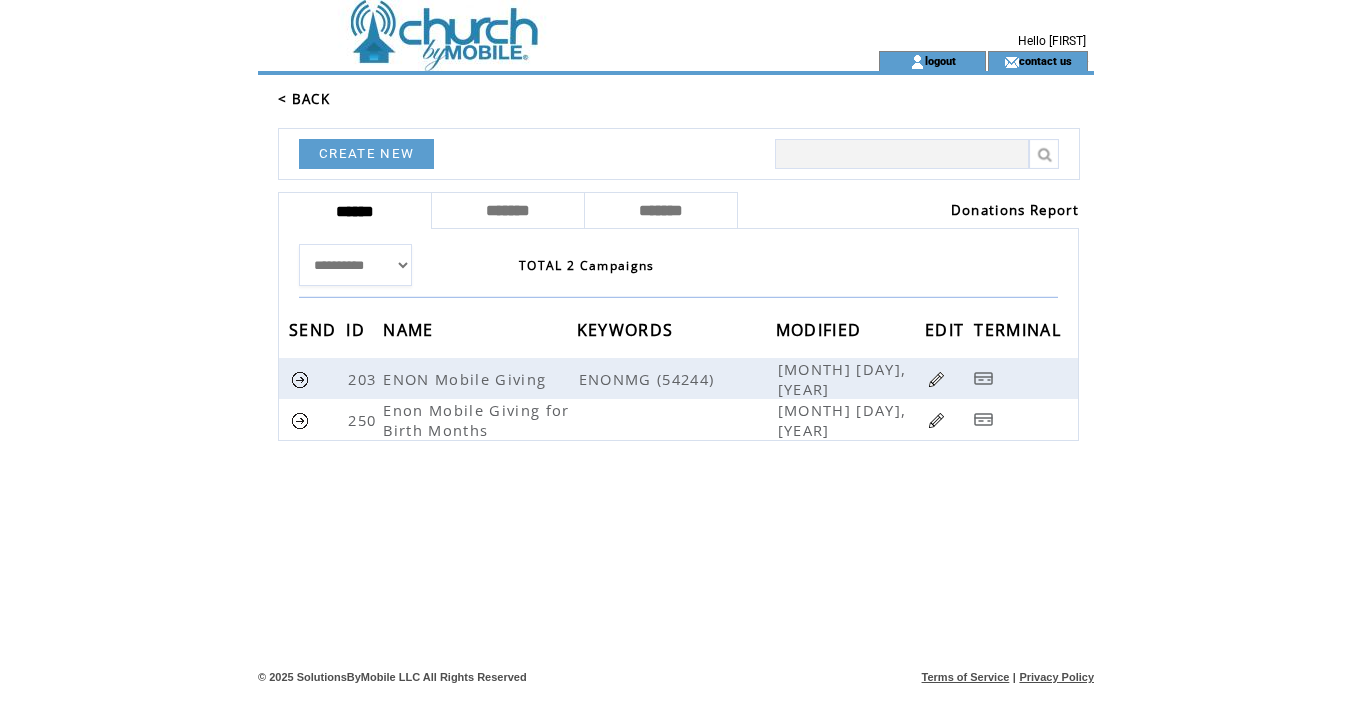 scroll, scrollTop: 0, scrollLeft: 0, axis: both 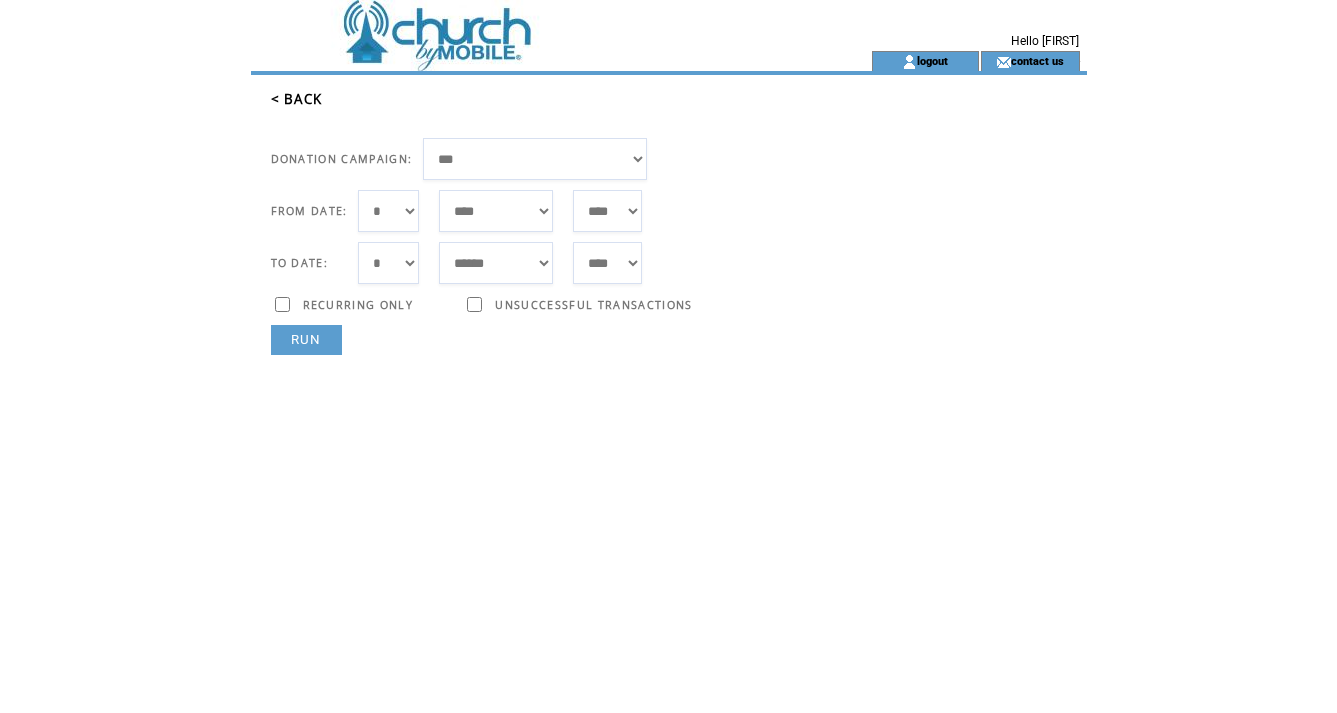 select on "***" 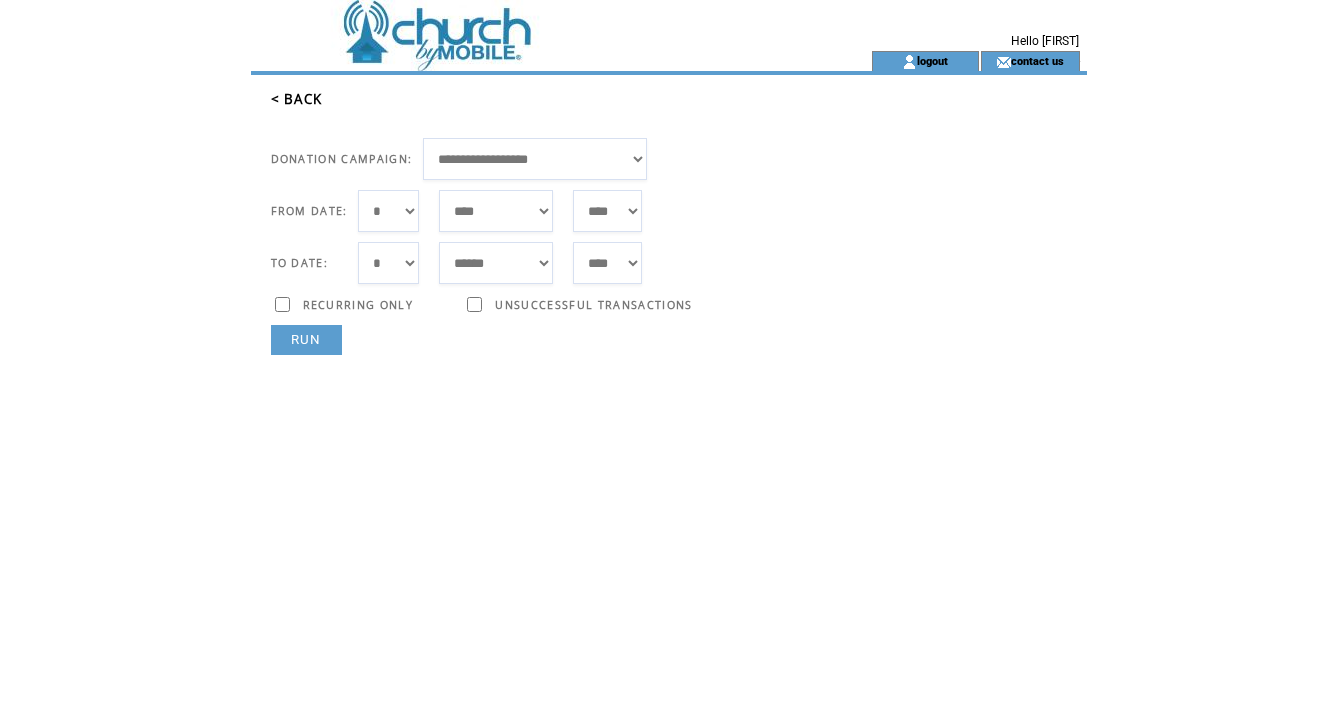 select on "**" 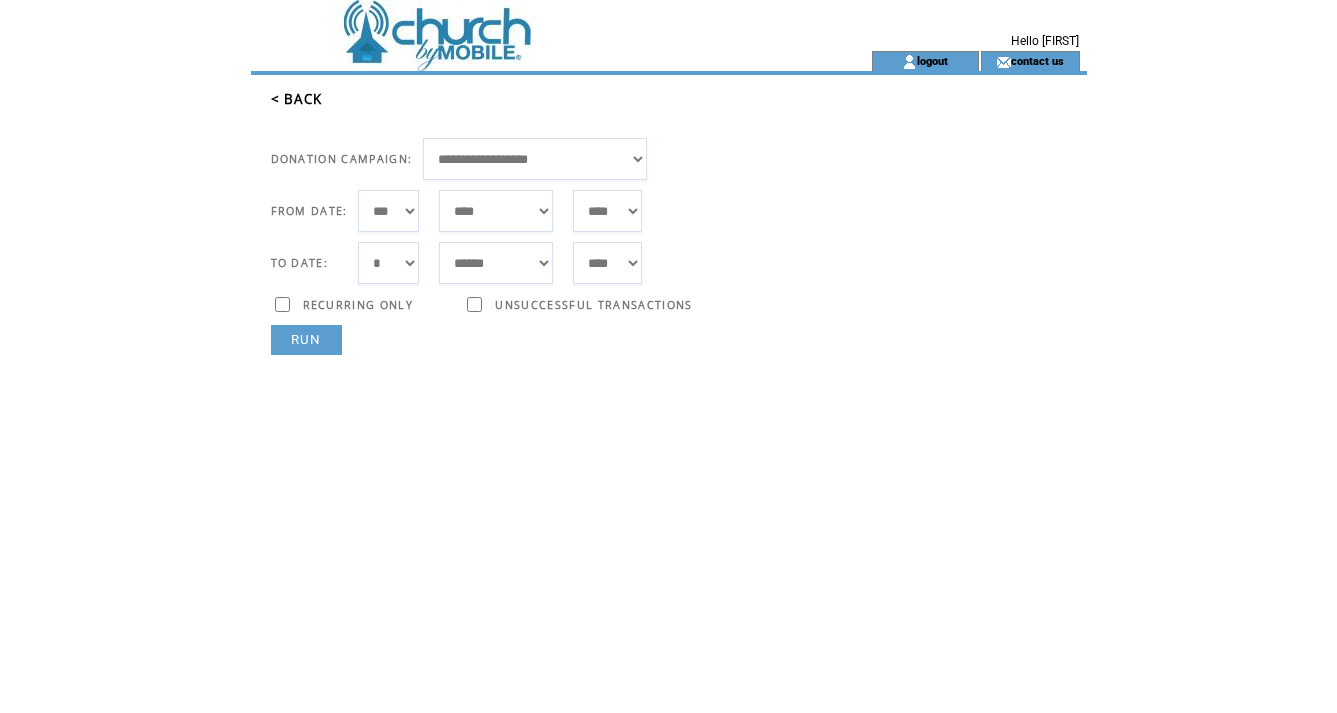 click on "RUN" at bounding box center [306, 340] 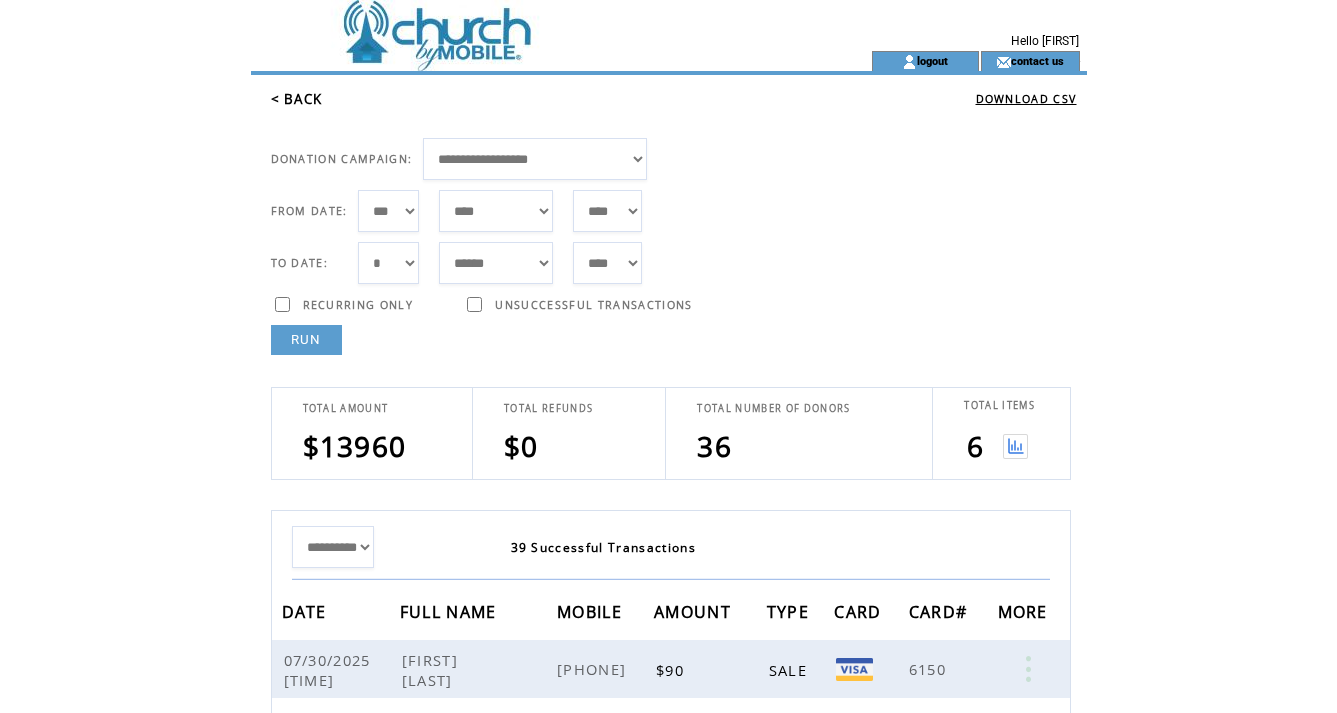 scroll, scrollTop: 0, scrollLeft: 0, axis: both 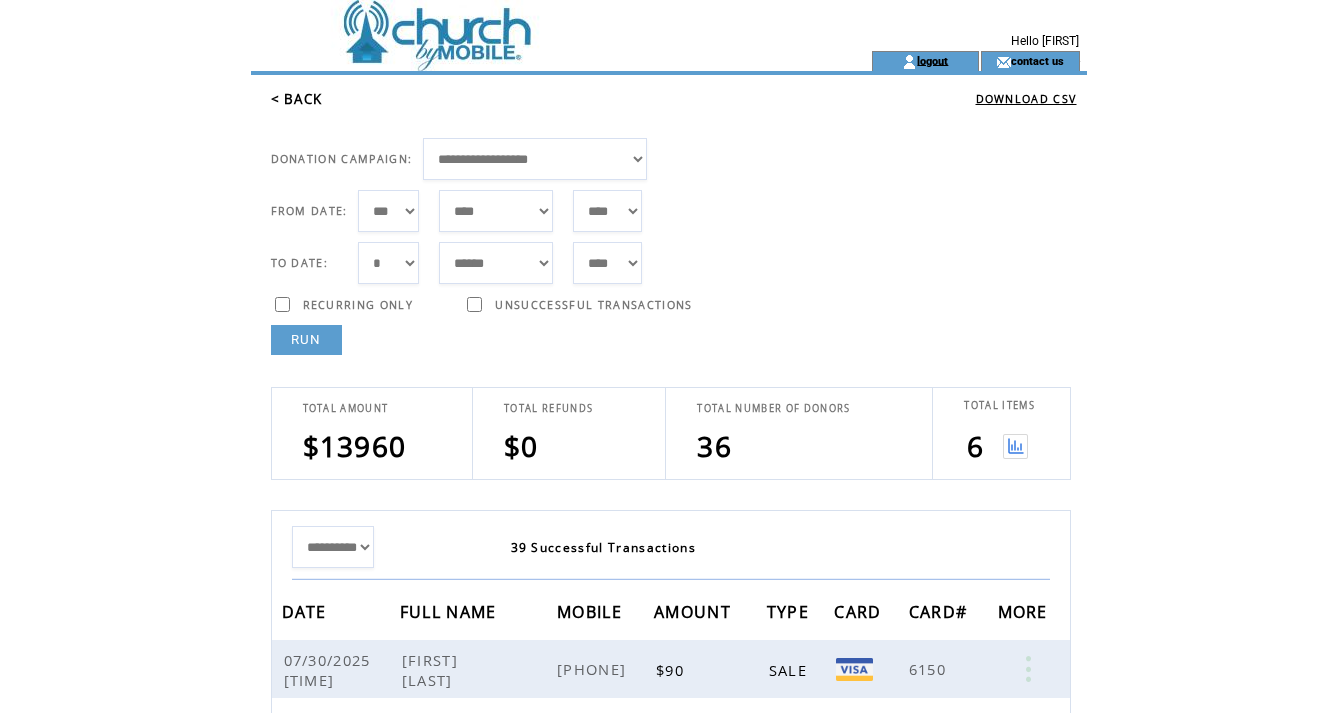 click on "logout" at bounding box center [932, 60] 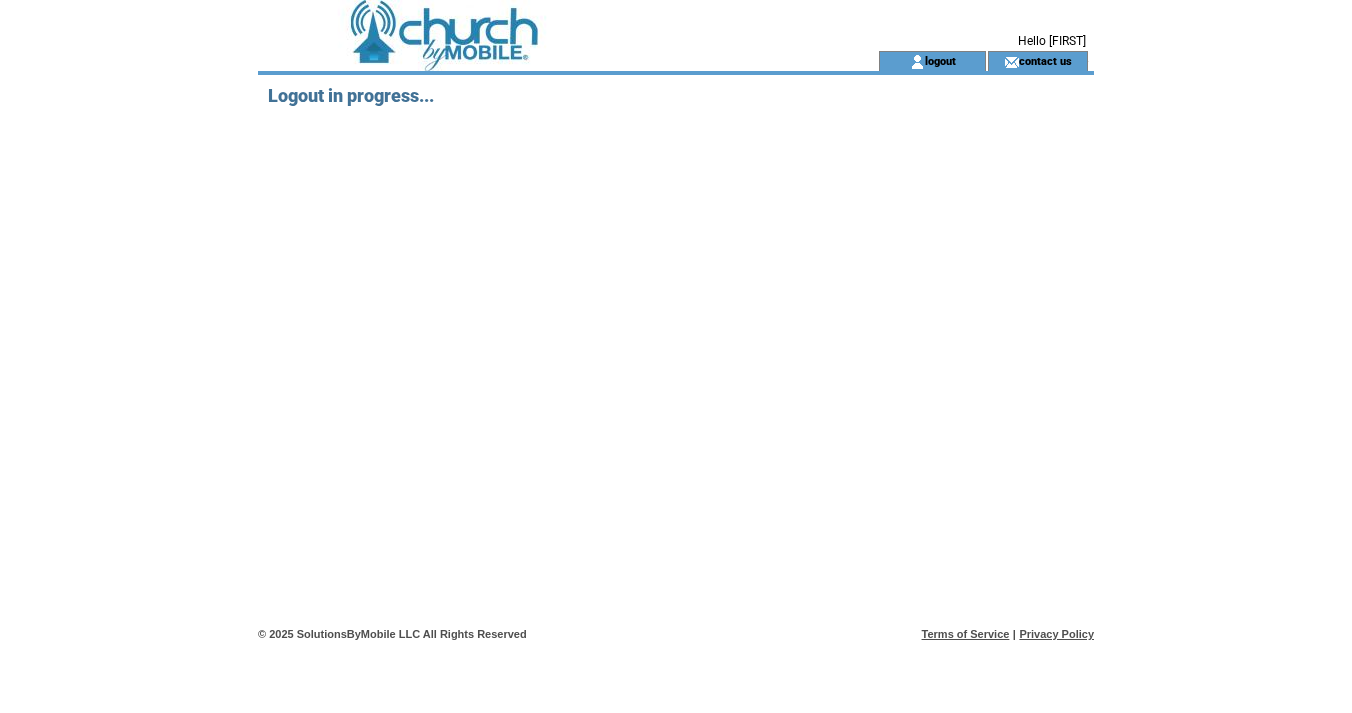 scroll, scrollTop: 0, scrollLeft: 0, axis: both 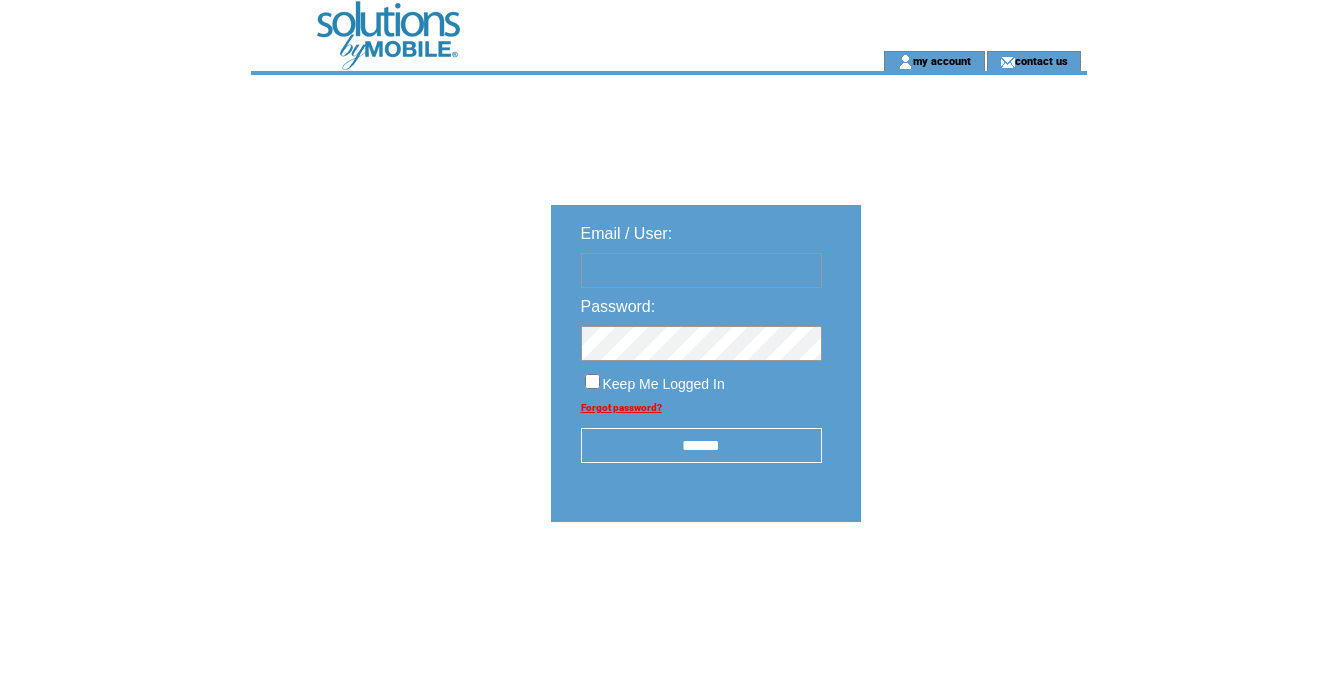 type on "**********" 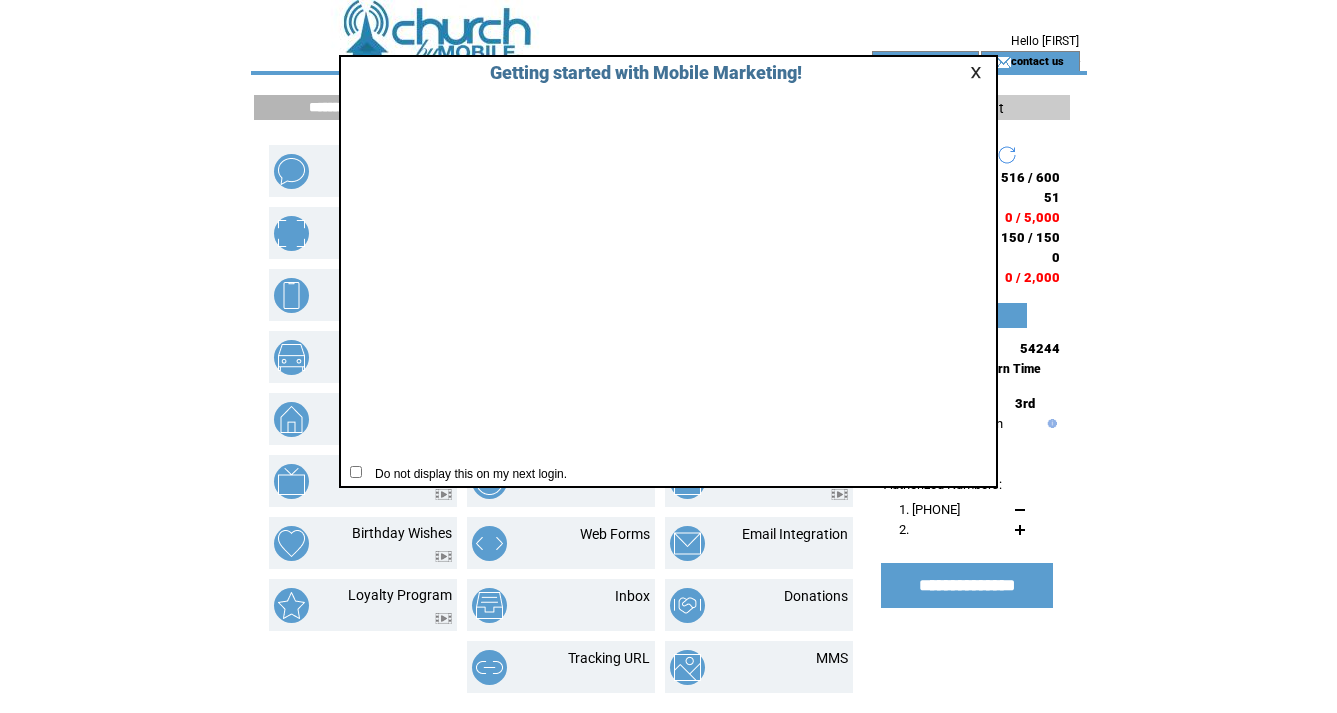 scroll, scrollTop: 0, scrollLeft: 0, axis: both 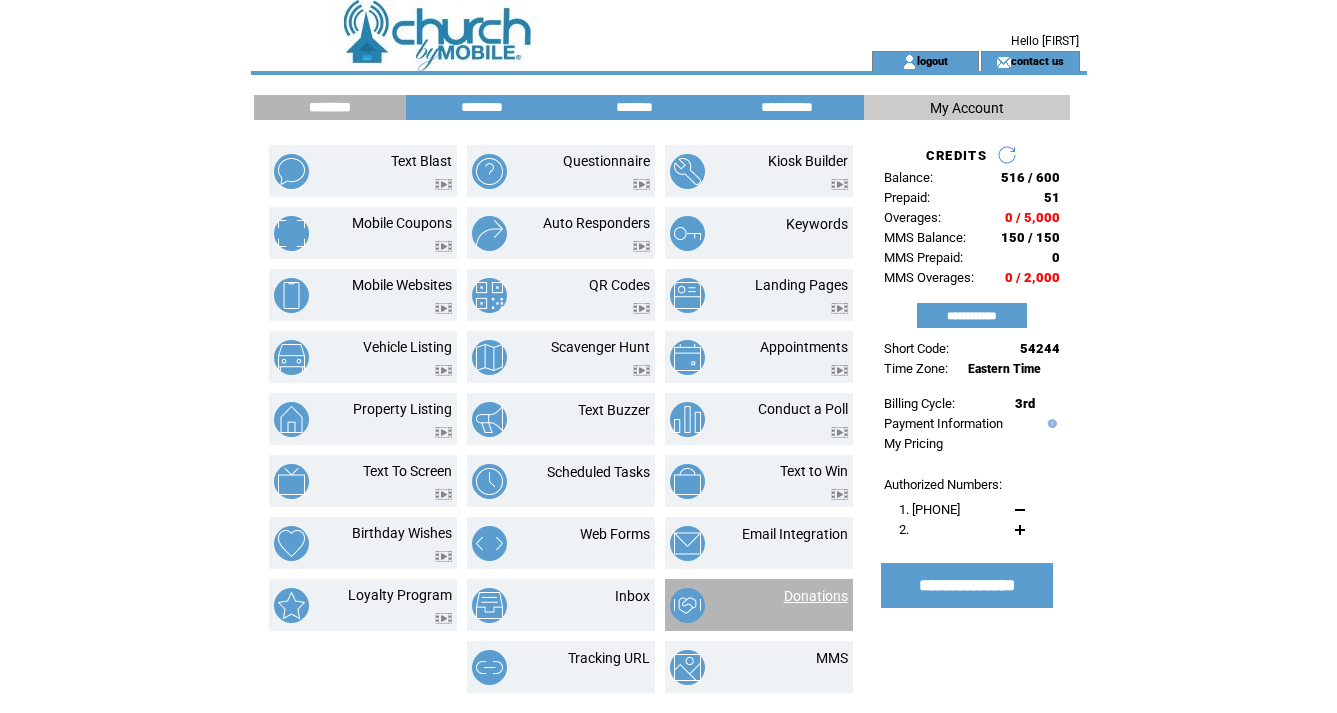 click on "Donations" at bounding box center (816, 596) 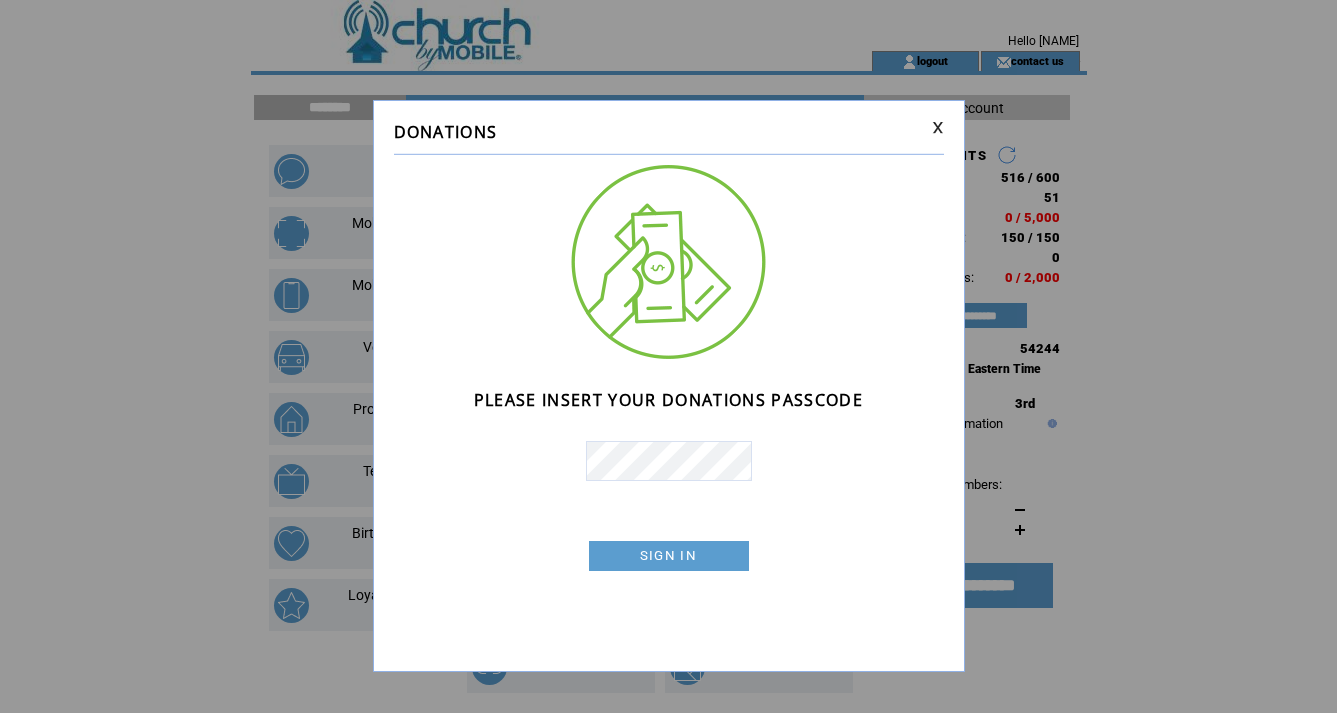 scroll, scrollTop: 0, scrollLeft: 0, axis: both 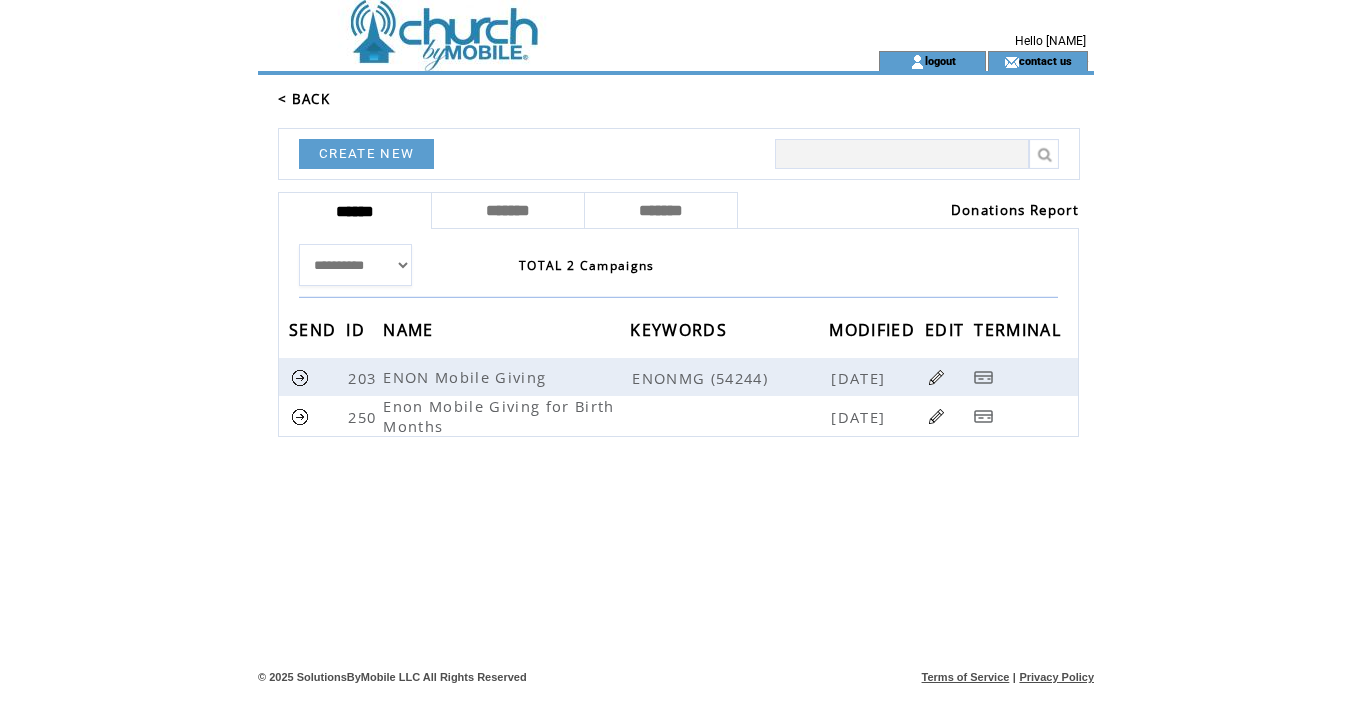 click on "Donations Report" at bounding box center (1015, 210) 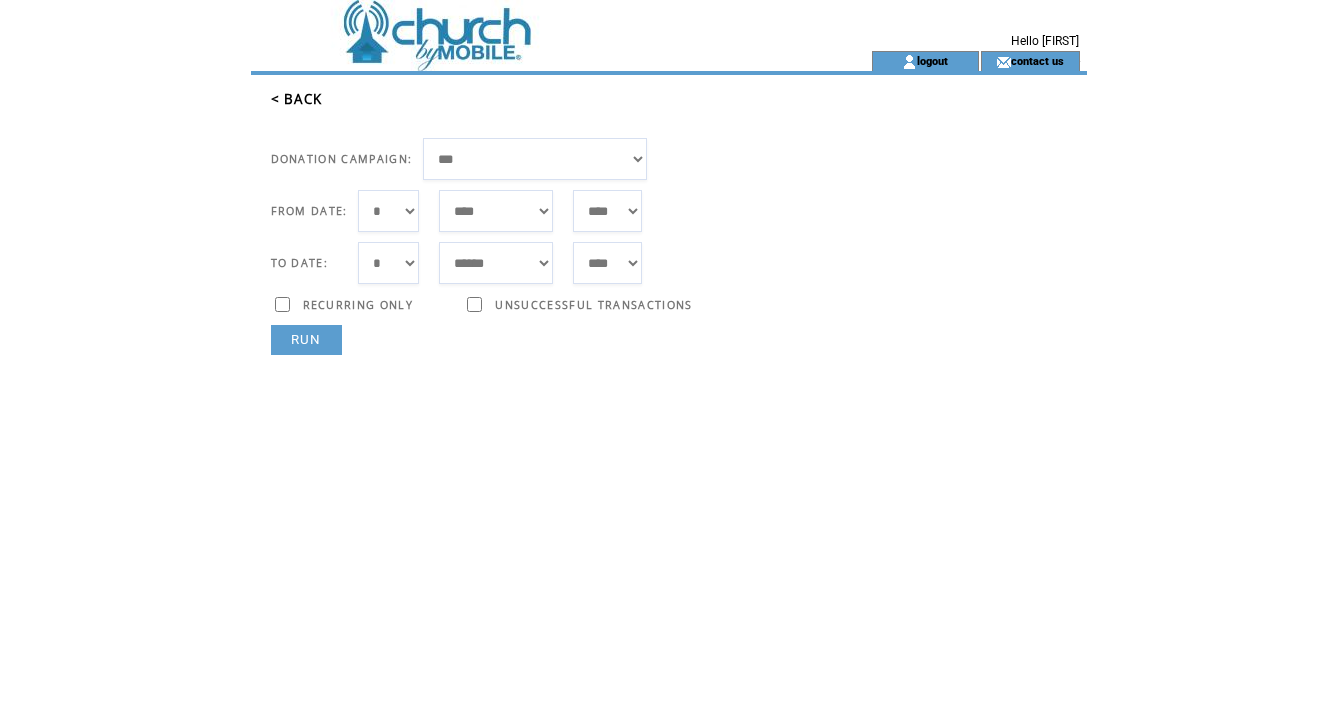 scroll, scrollTop: 0, scrollLeft: 0, axis: both 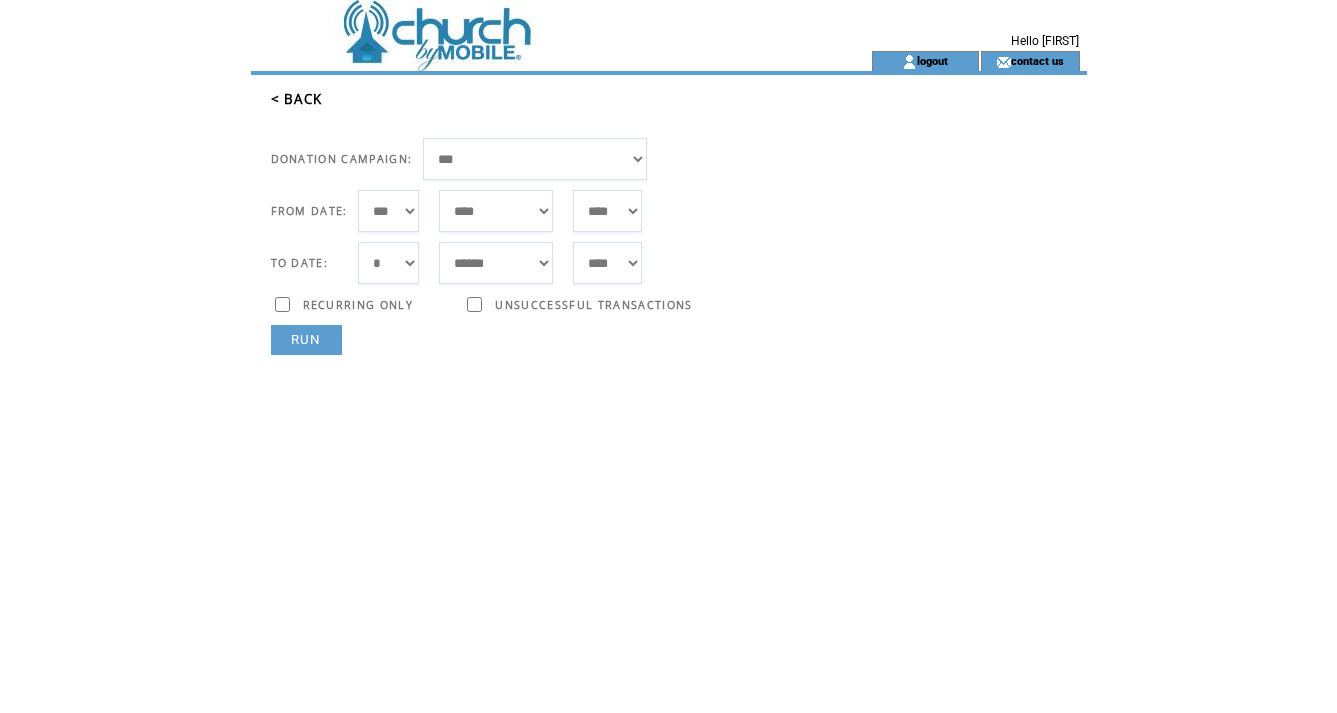 select on "***" 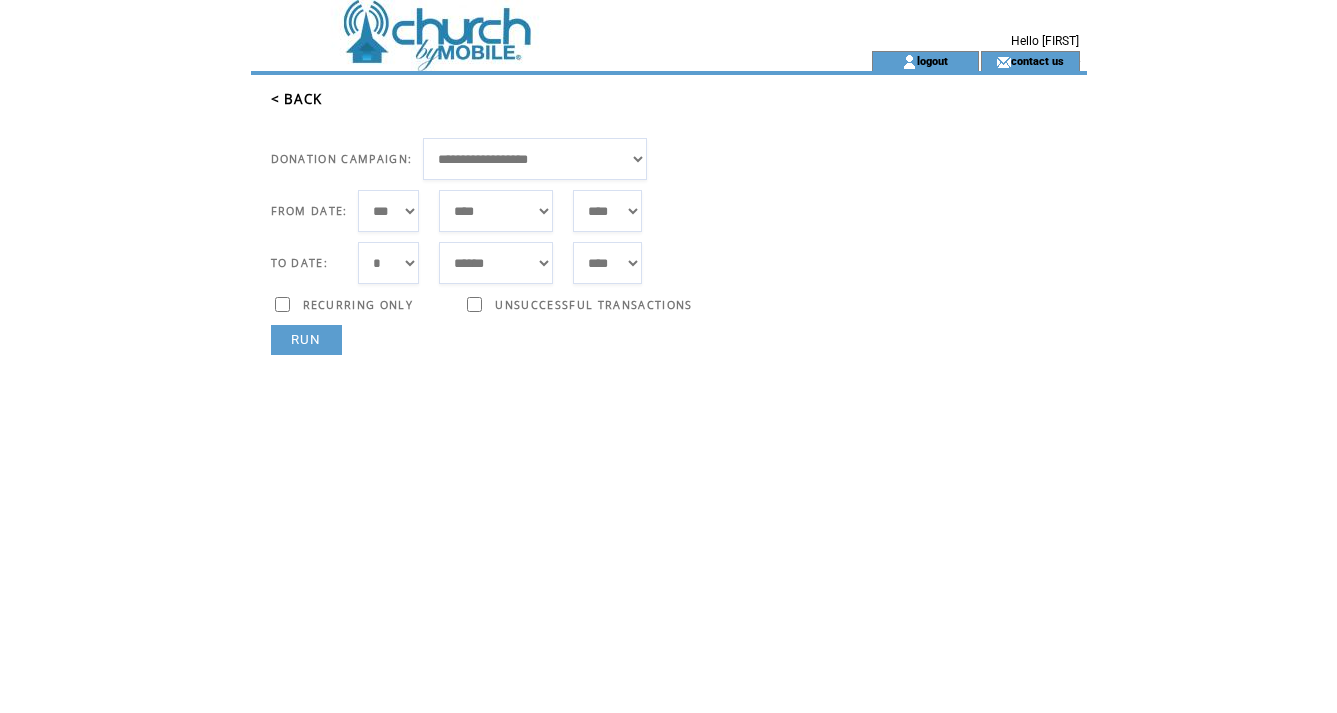 click on "RUN" at bounding box center [306, 340] 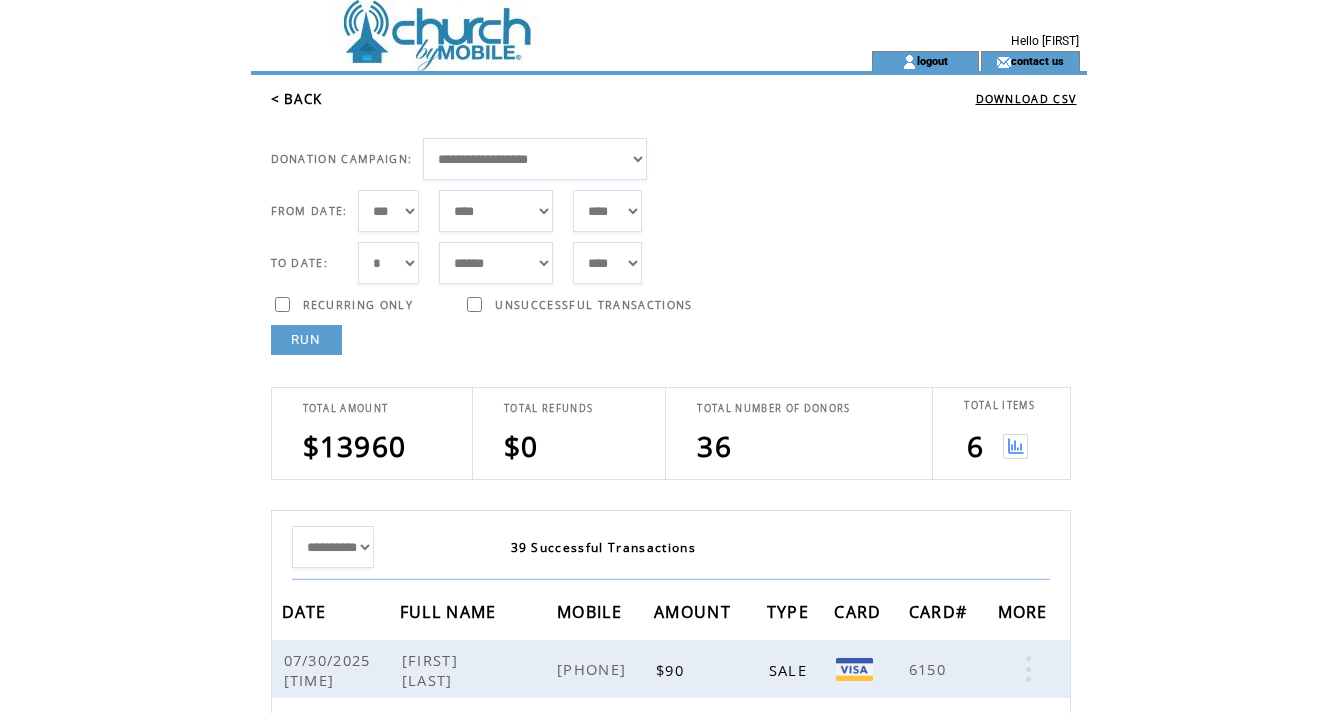 click at bounding box center [1015, 446] 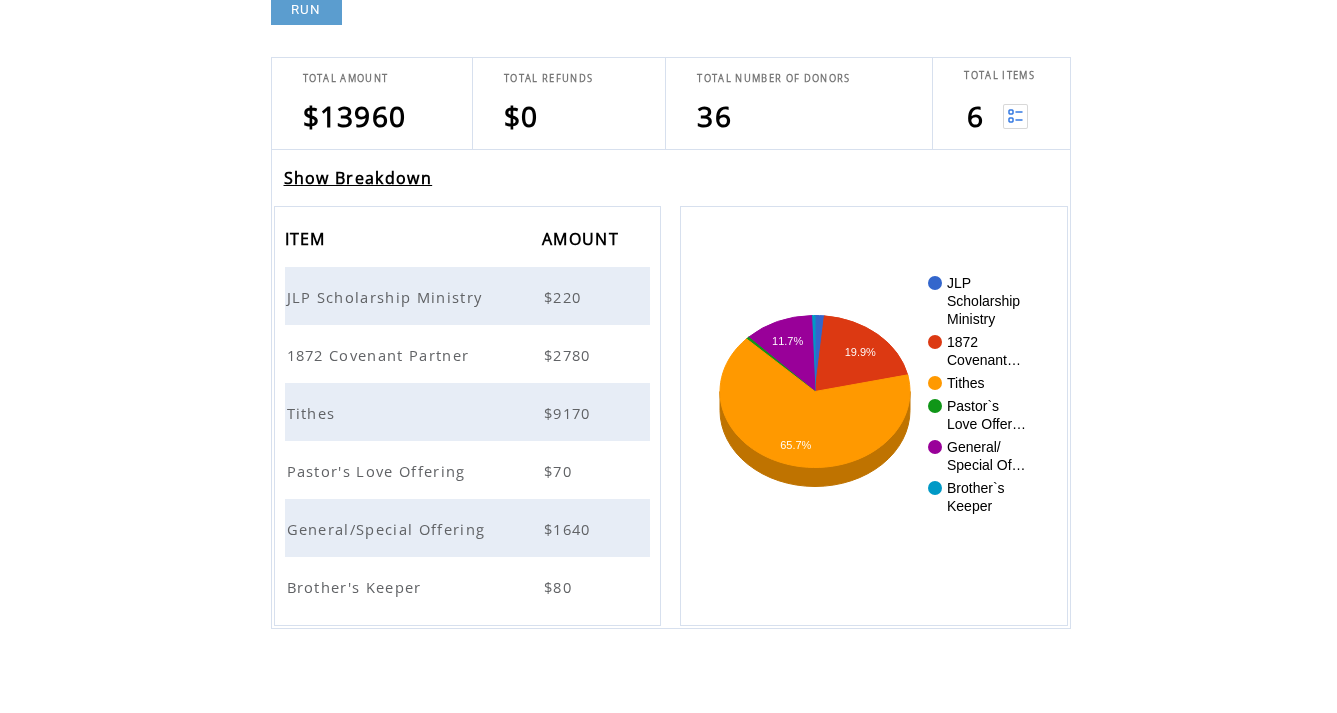 scroll, scrollTop: 343, scrollLeft: 0, axis: vertical 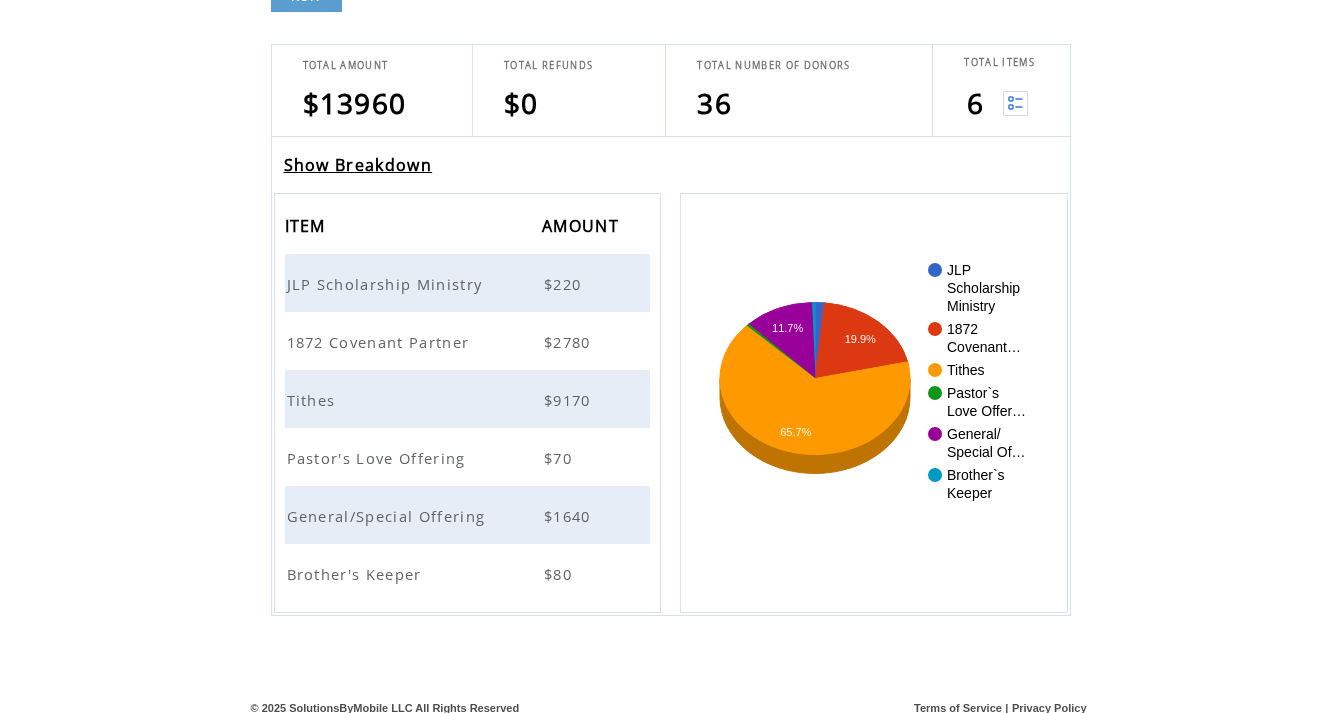 click on "Tithes" at bounding box center (314, 400) 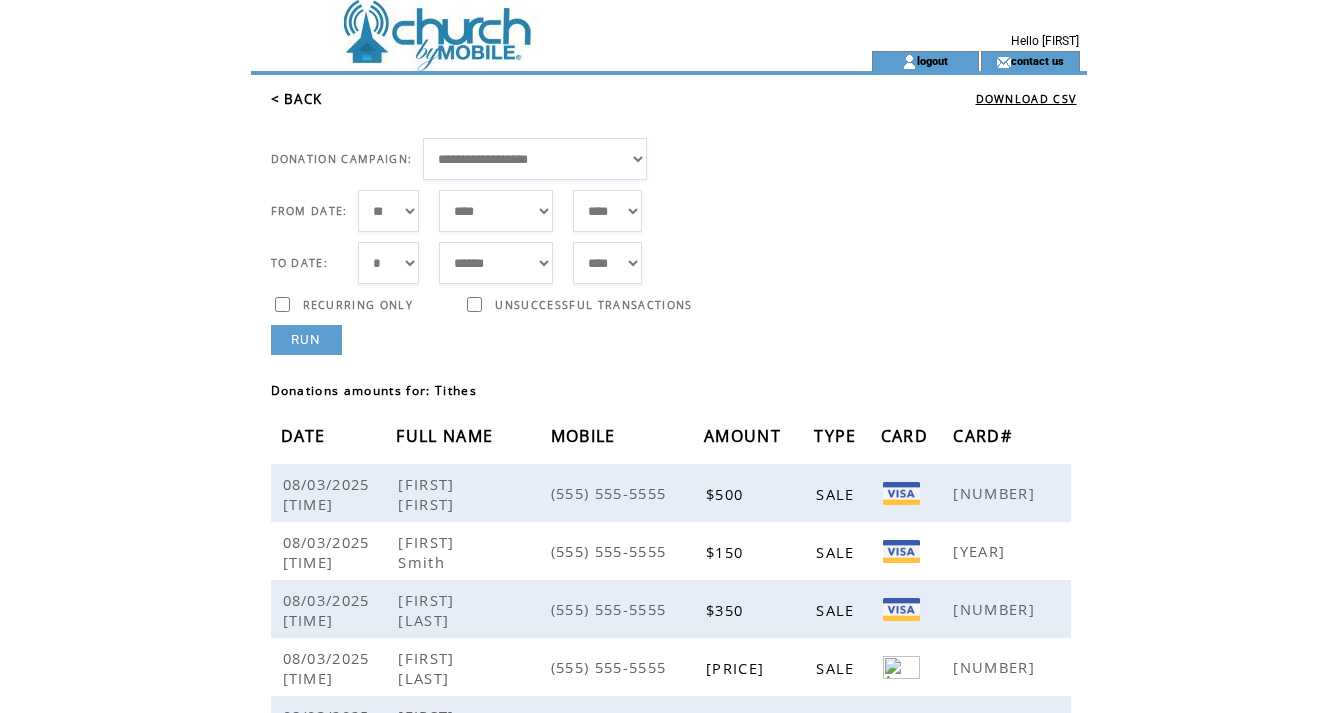 scroll, scrollTop: 0, scrollLeft: 0, axis: both 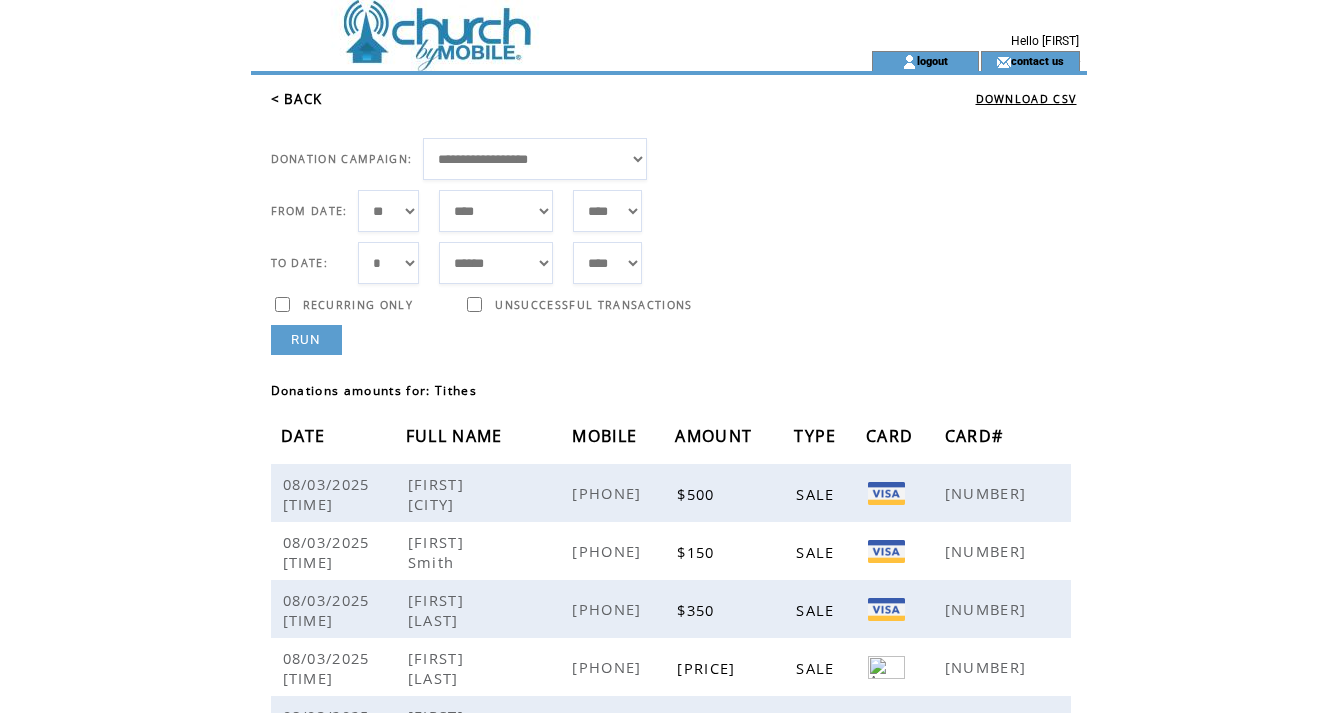 click on "< BACK" at bounding box center [297, 99] 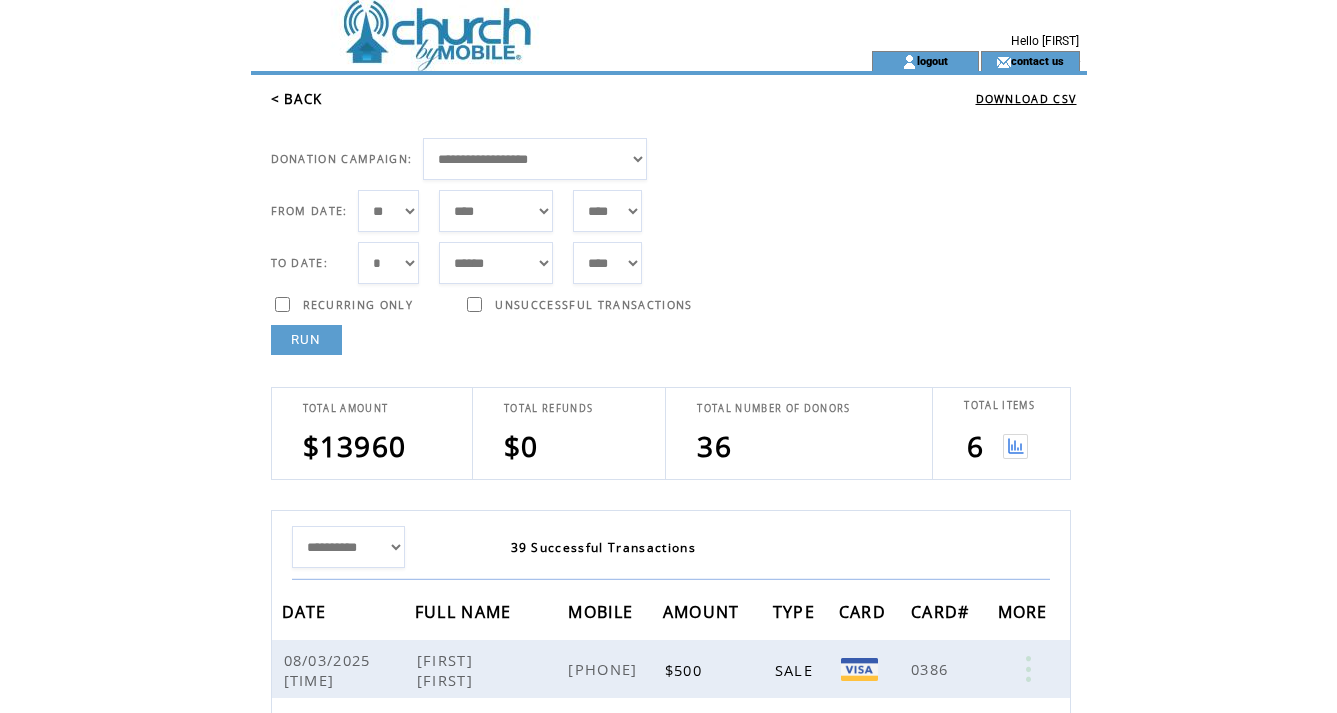 scroll, scrollTop: 0, scrollLeft: 0, axis: both 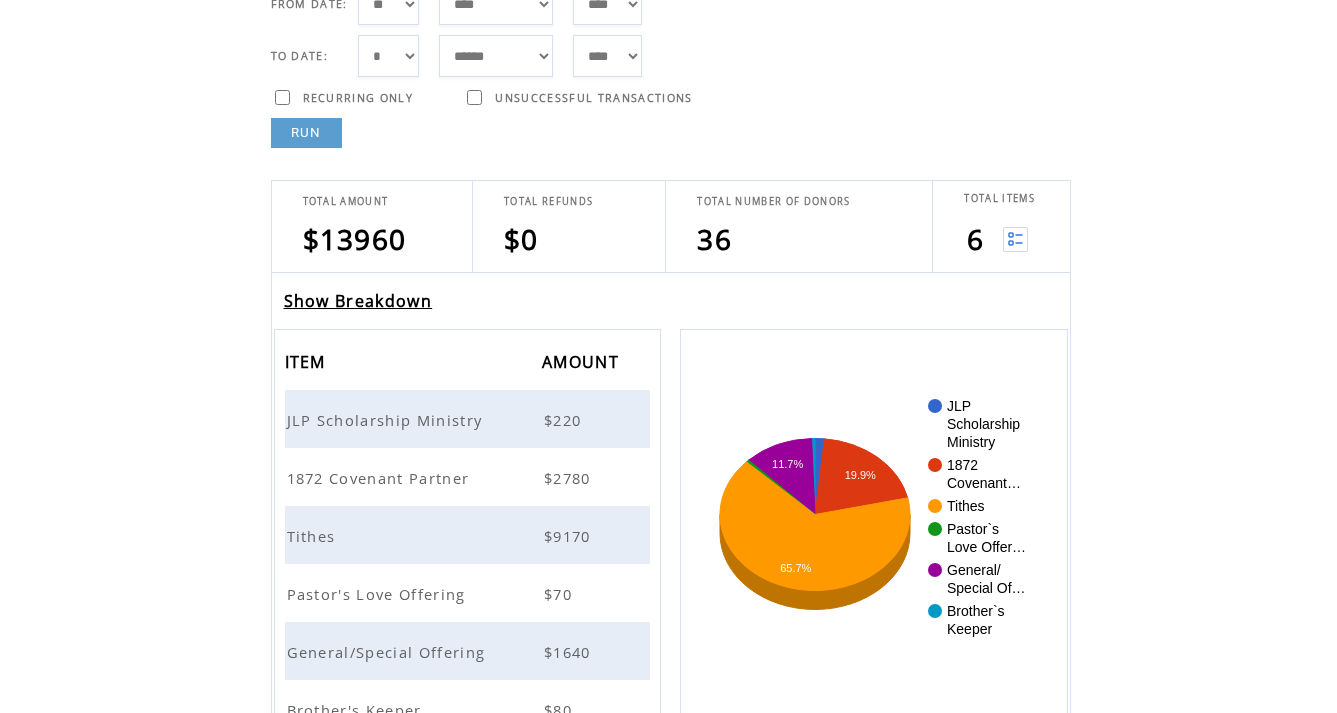 click on "1872 Covenant Partner" at bounding box center [381, 478] 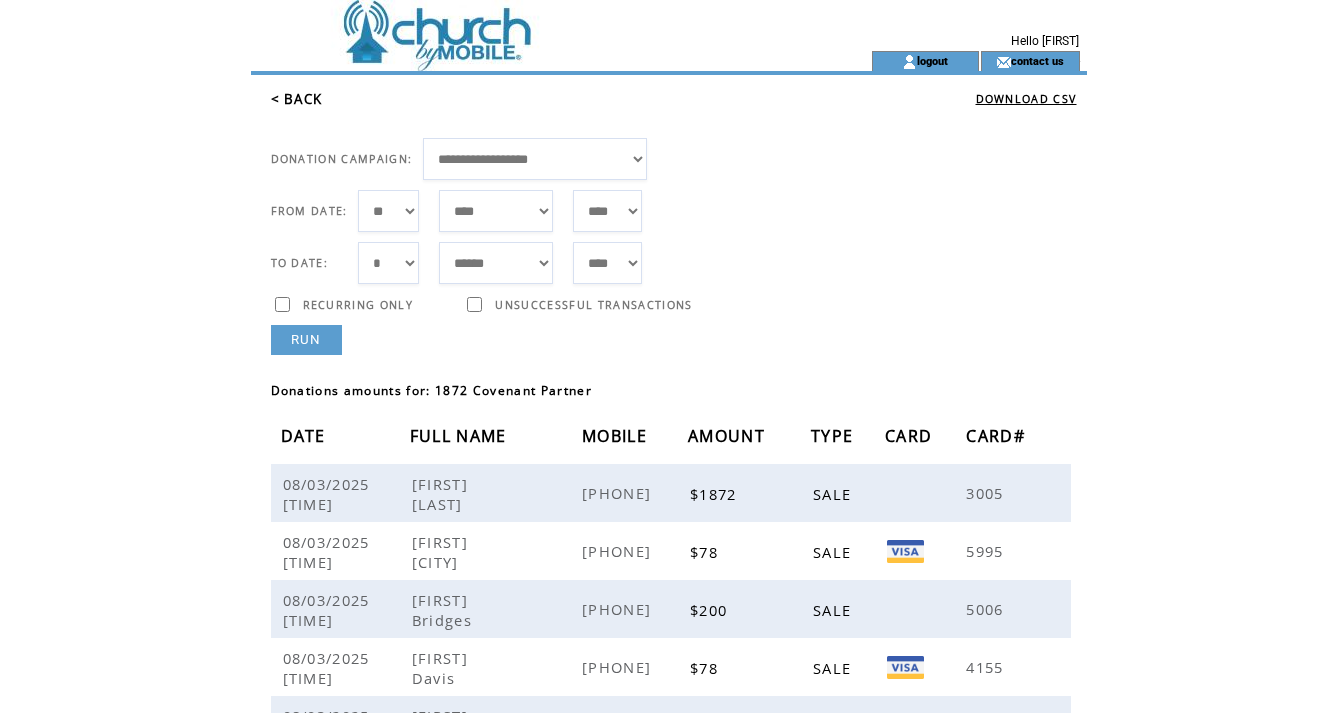 scroll, scrollTop: 0, scrollLeft: 0, axis: both 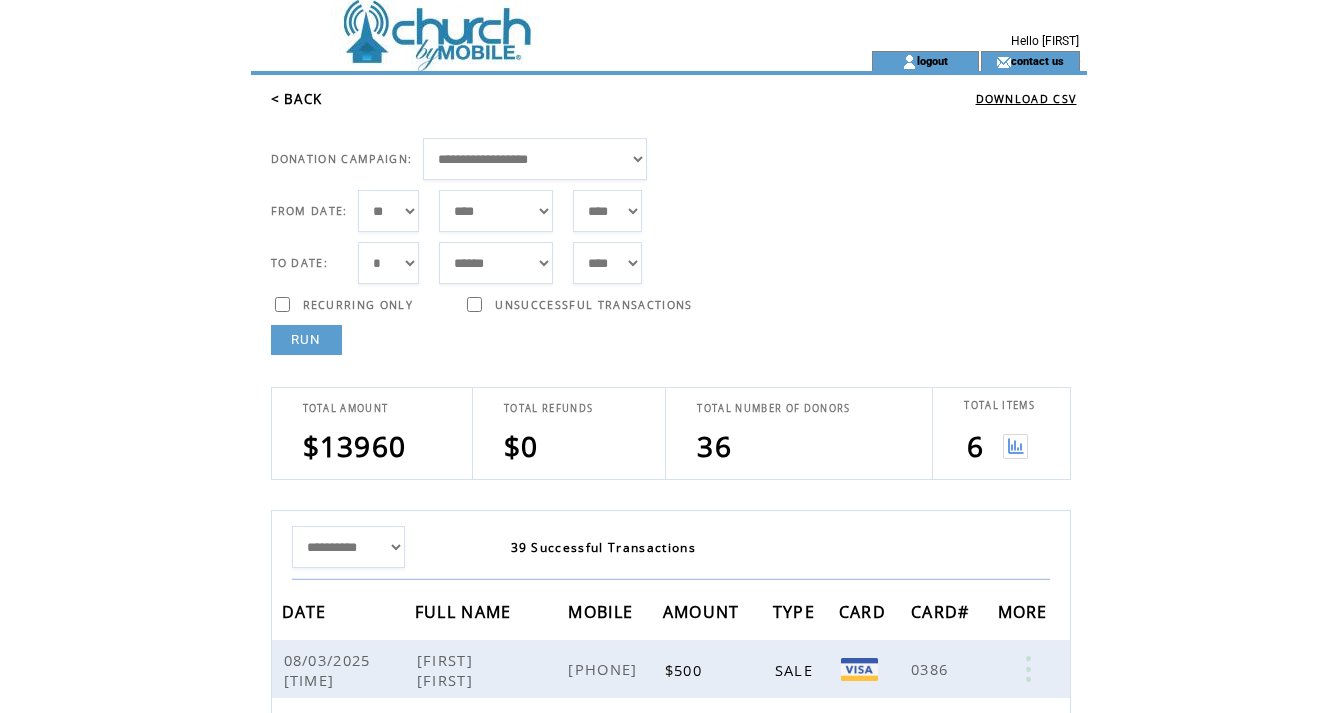 click at bounding box center [1015, 446] 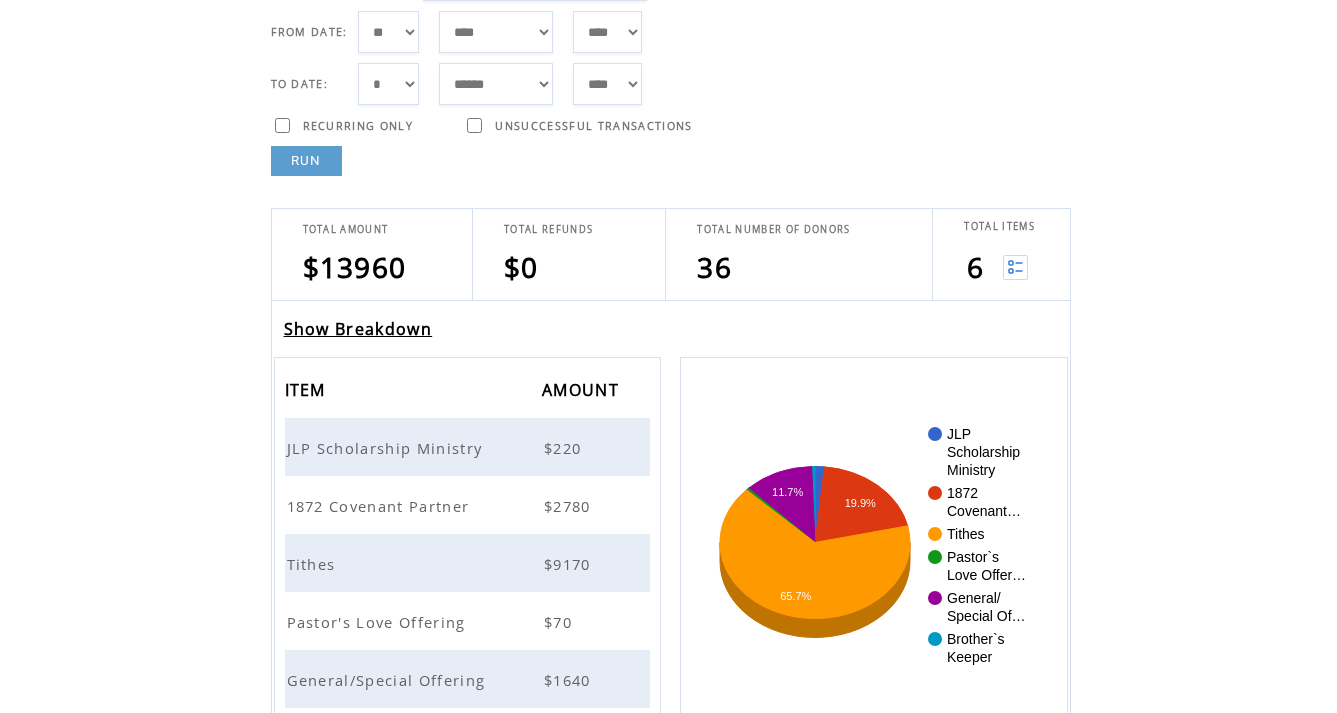 scroll, scrollTop: 179, scrollLeft: 0, axis: vertical 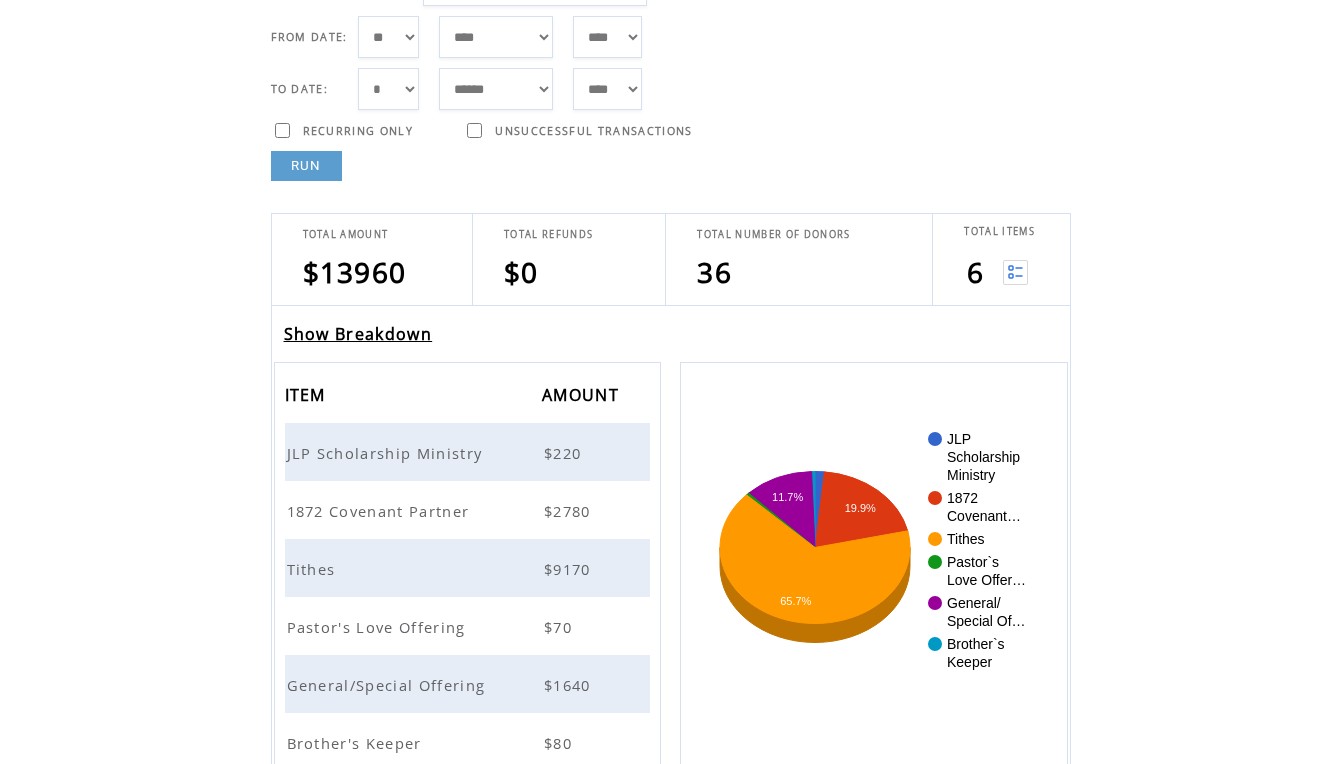 click on "Show Breakdown" at bounding box center [358, 334] 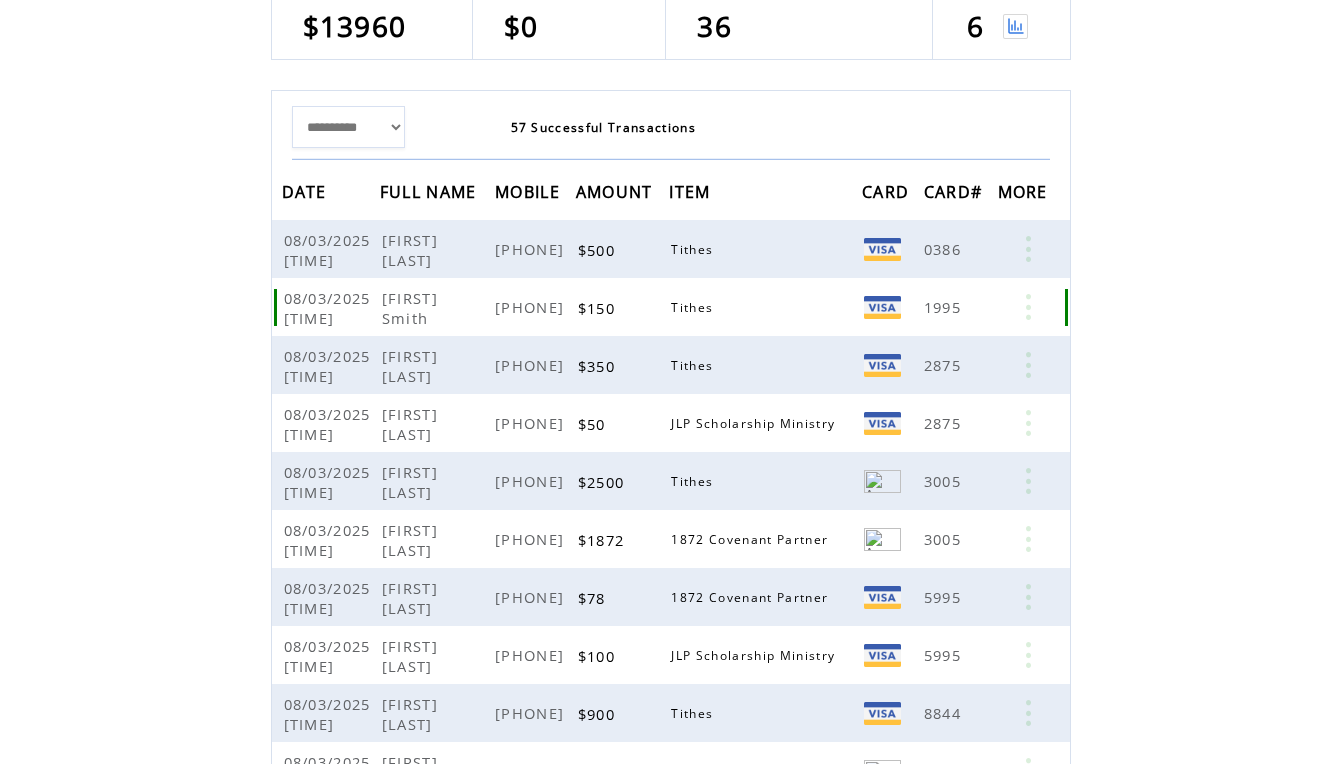 scroll, scrollTop: 397, scrollLeft: 0, axis: vertical 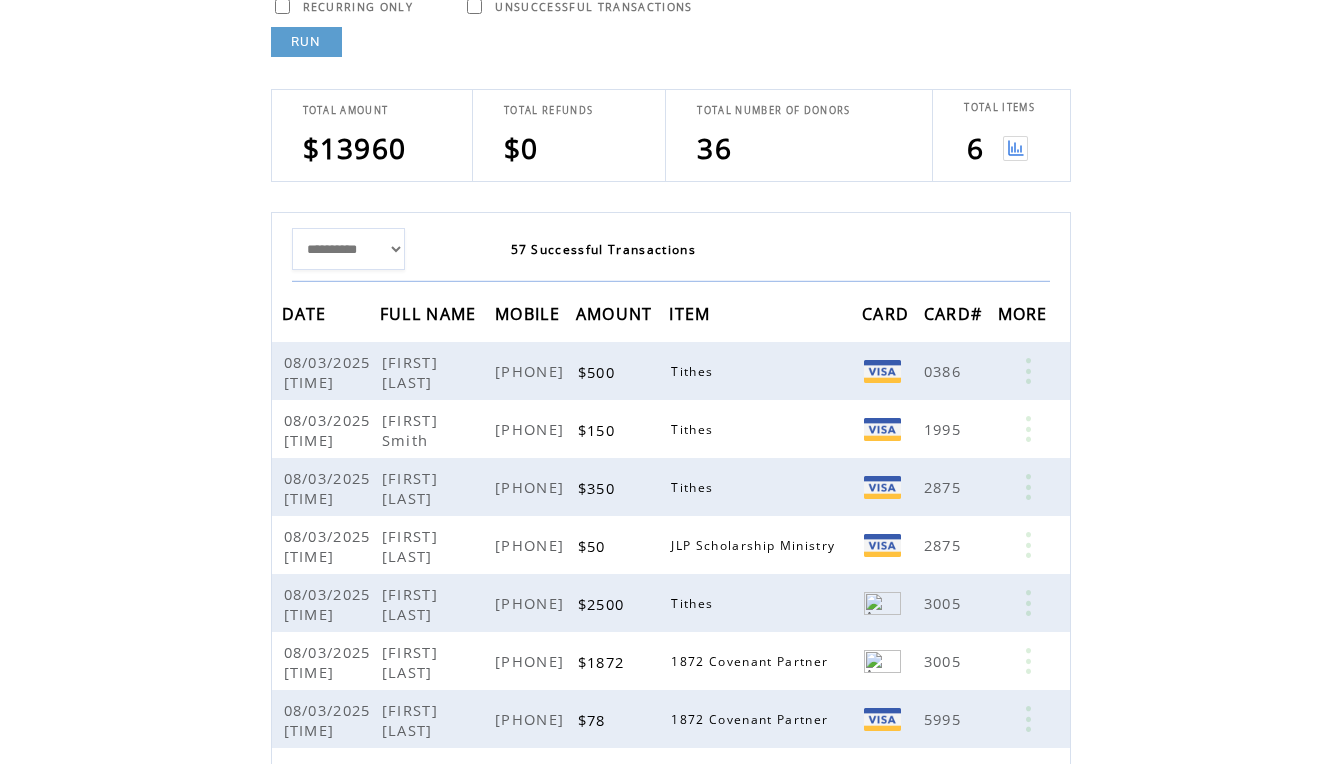 select on "*" 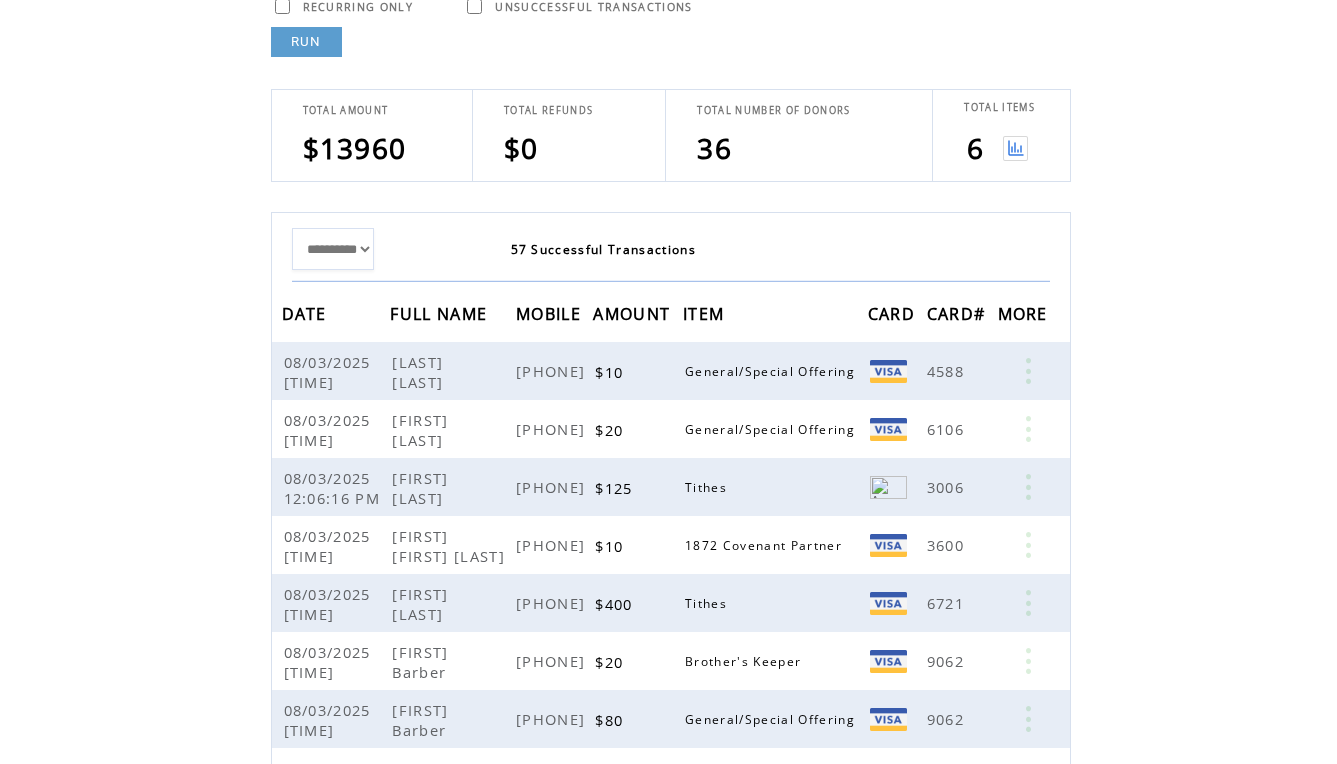 select on "*" 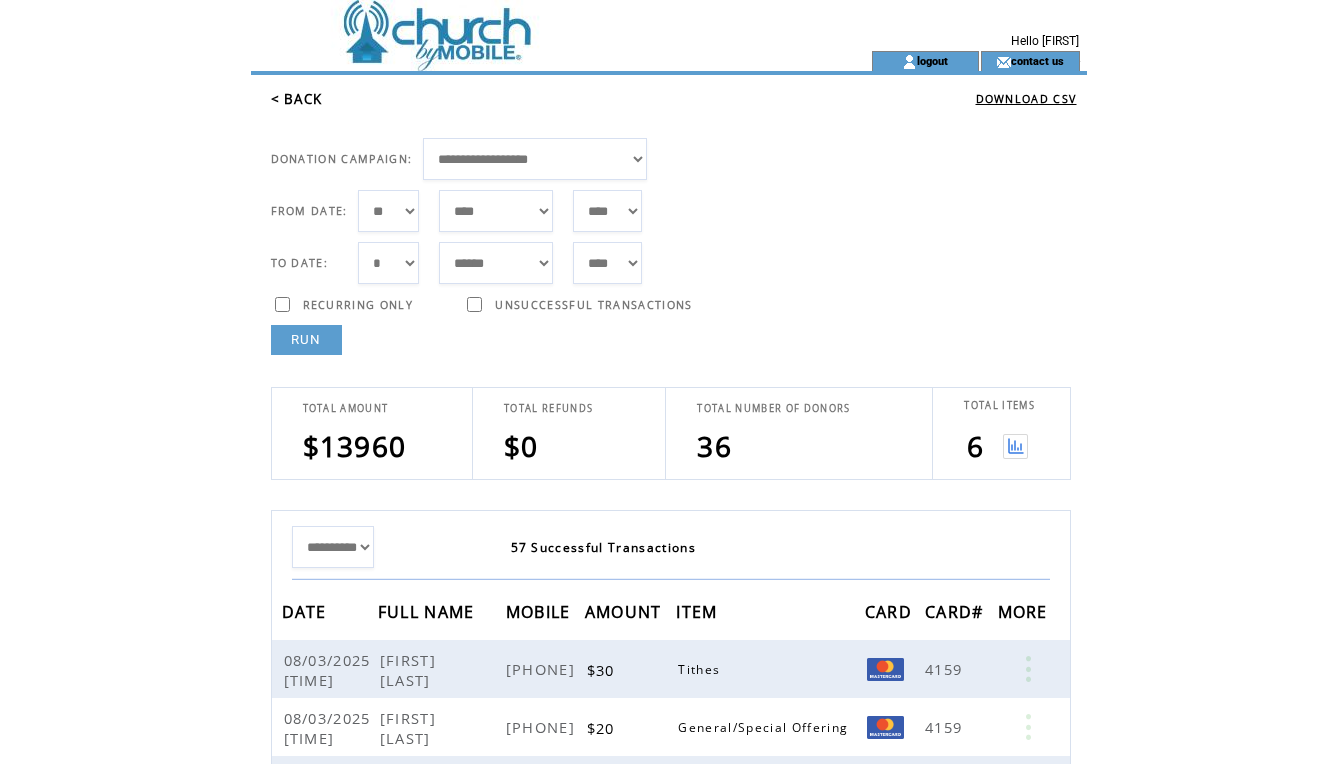 scroll, scrollTop: 0, scrollLeft: 0, axis: both 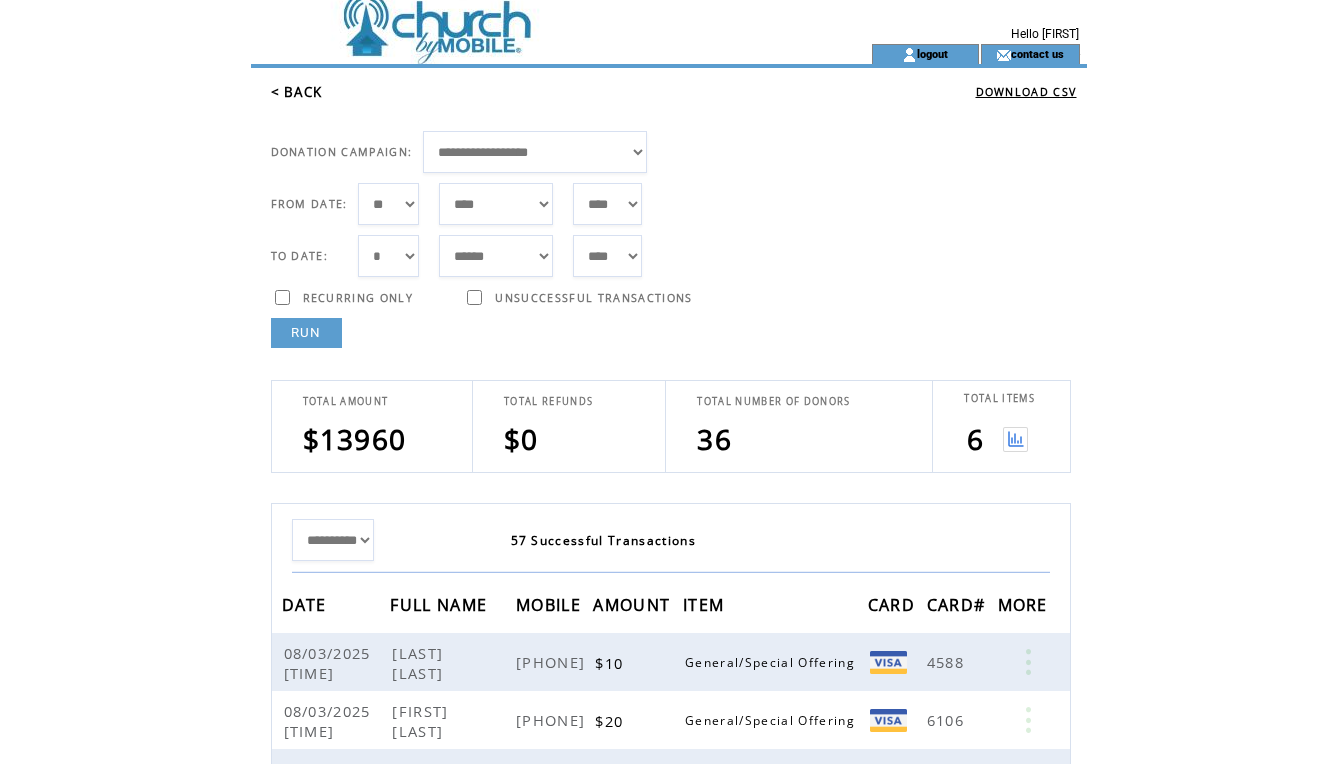 select on "*" 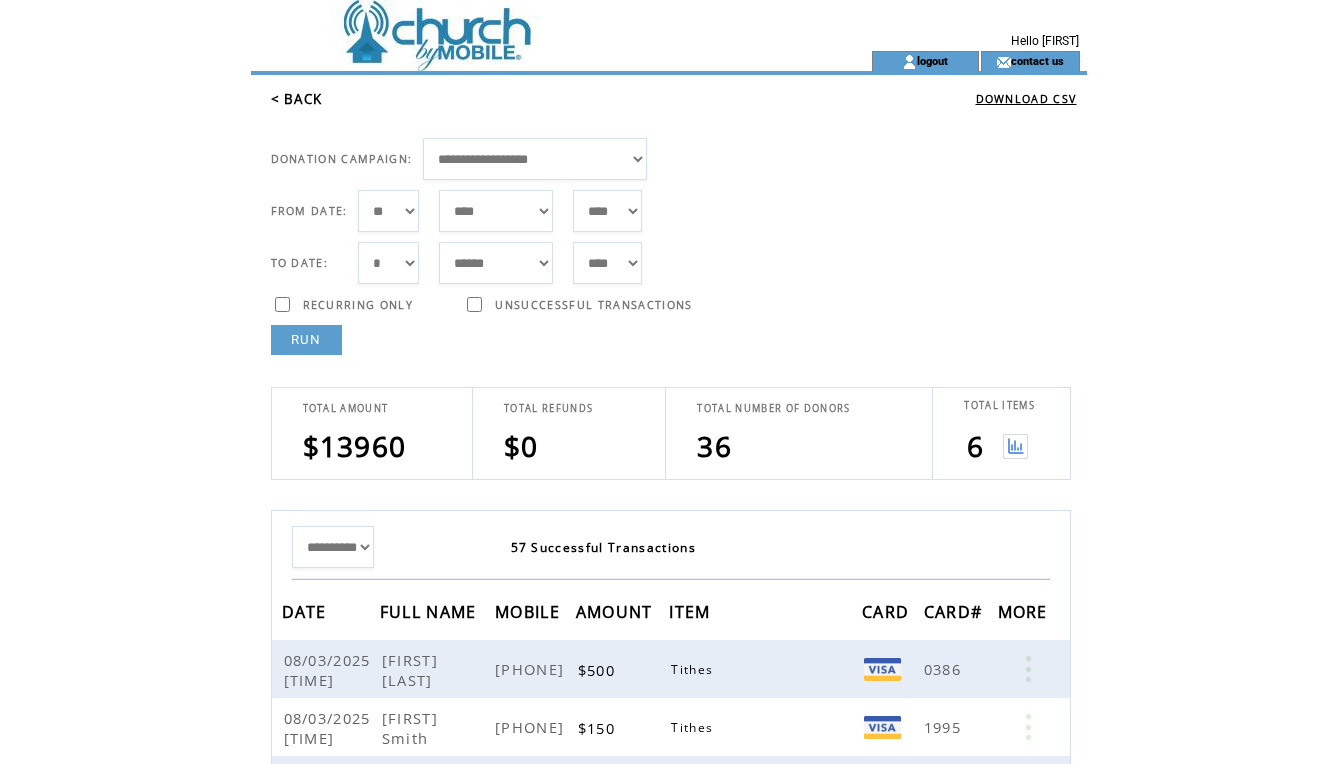 scroll, scrollTop: 0, scrollLeft: 0, axis: both 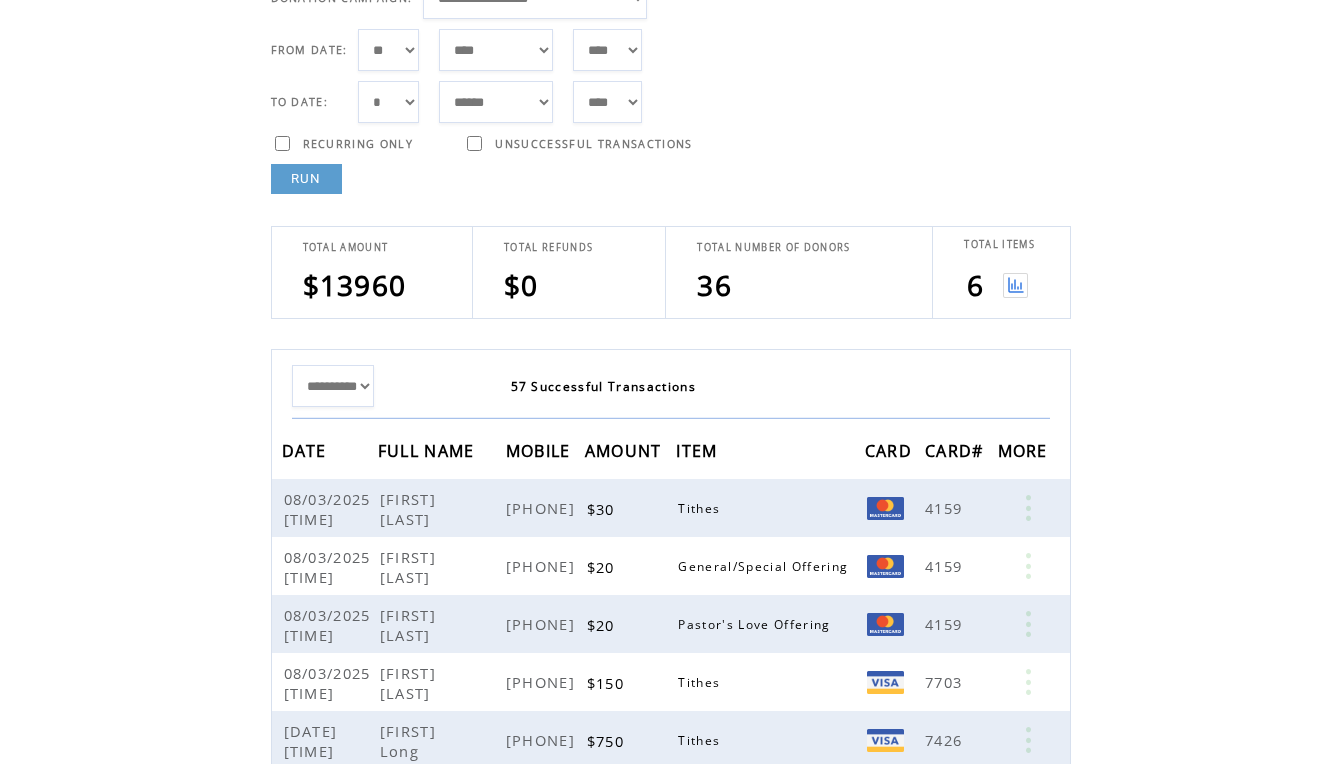 click at bounding box center [1015, 285] 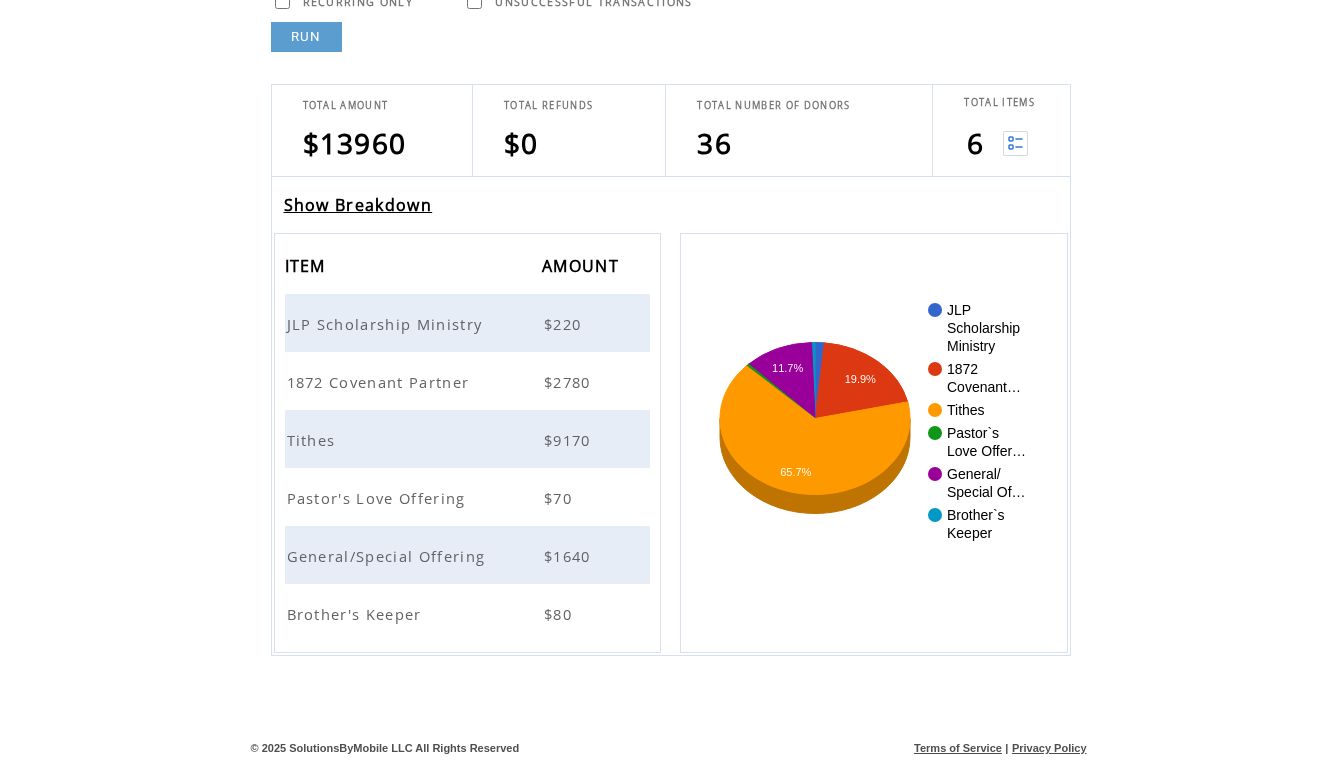 scroll, scrollTop: 303, scrollLeft: 0, axis: vertical 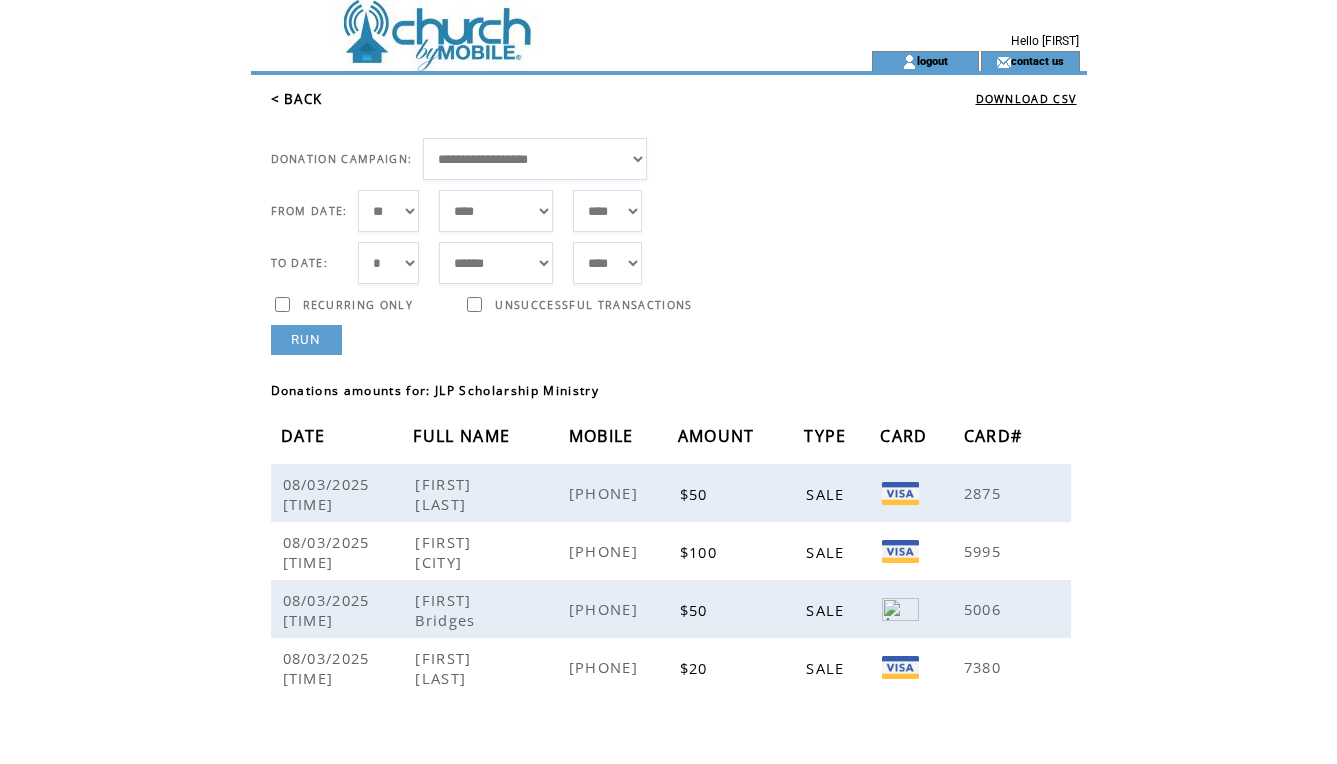 click on "< BACK" at bounding box center (297, 99) 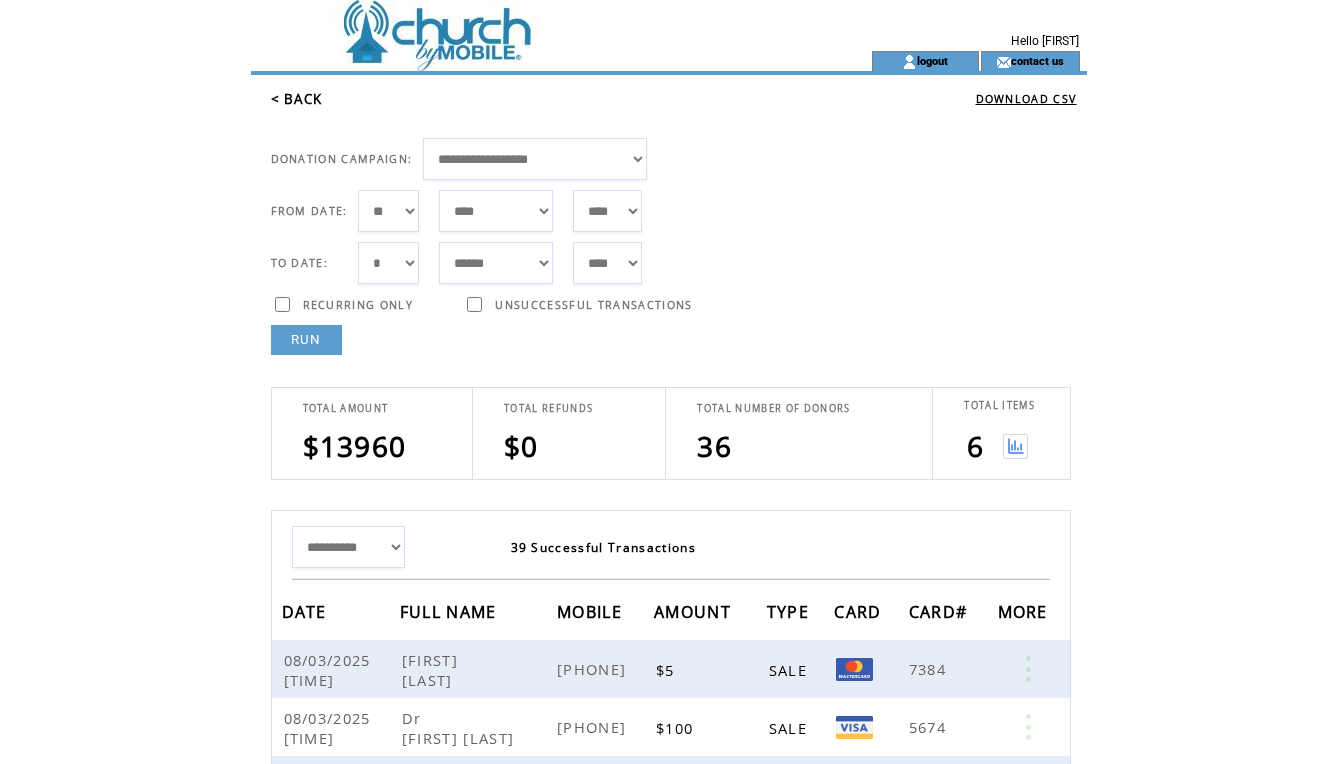scroll, scrollTop: 0, scrollLeft: 0, axis: both 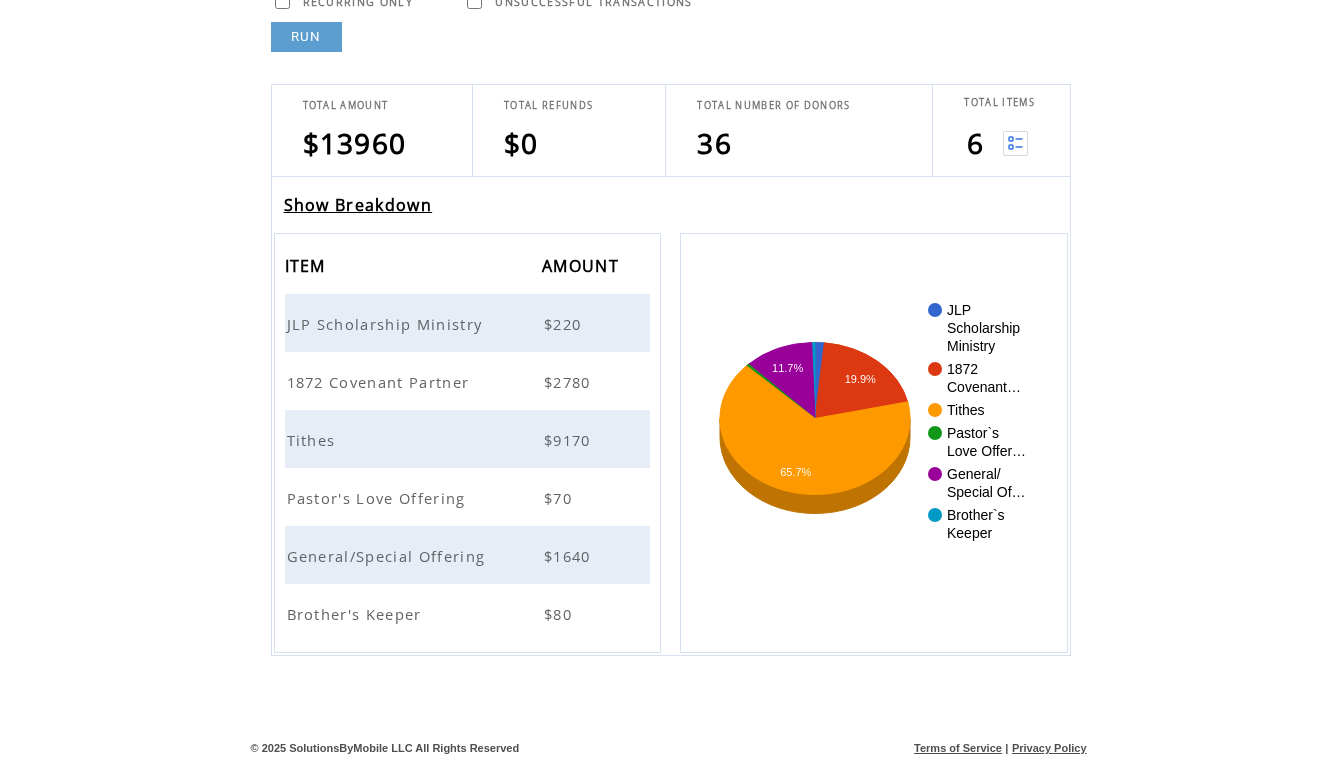 click on "1872 Covenant Partner" at bounding box center [381, 382] 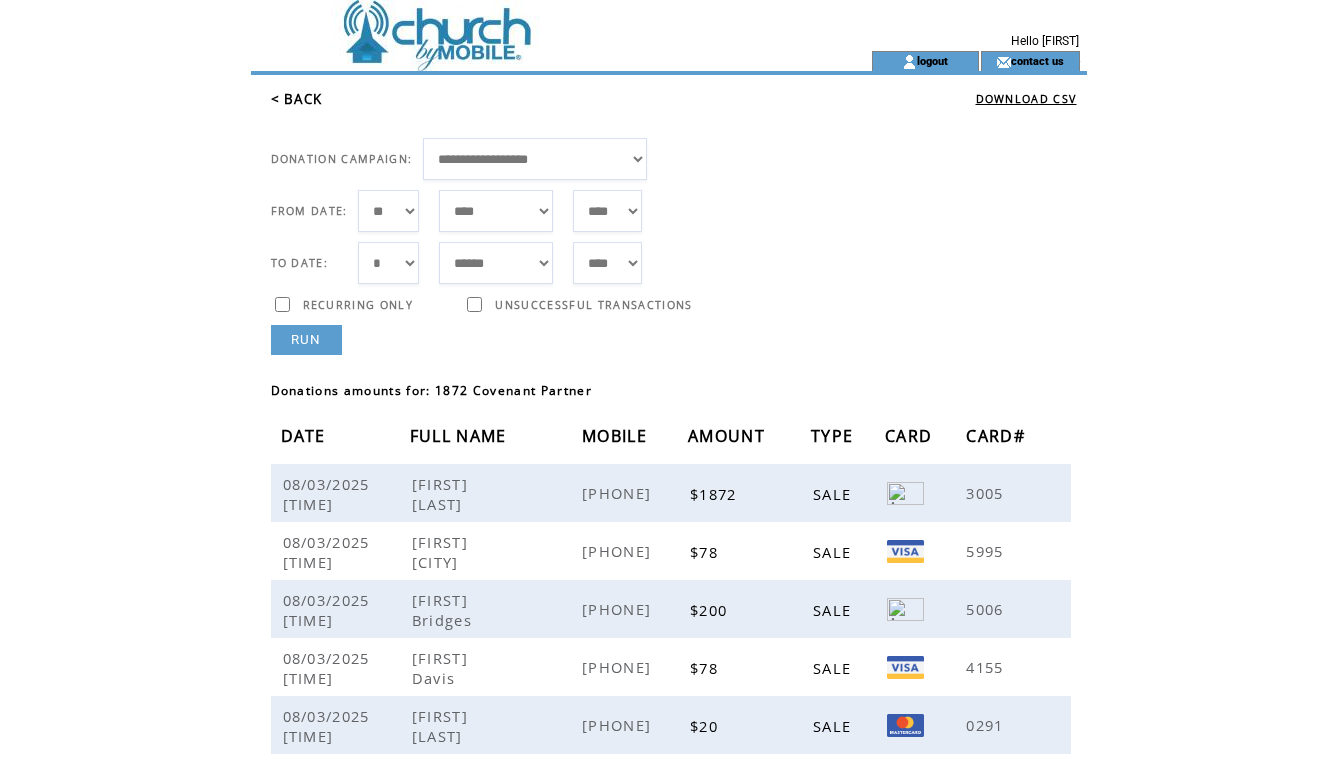 scroll, scrollTop: 0, scrollLeft: 0, axis: both 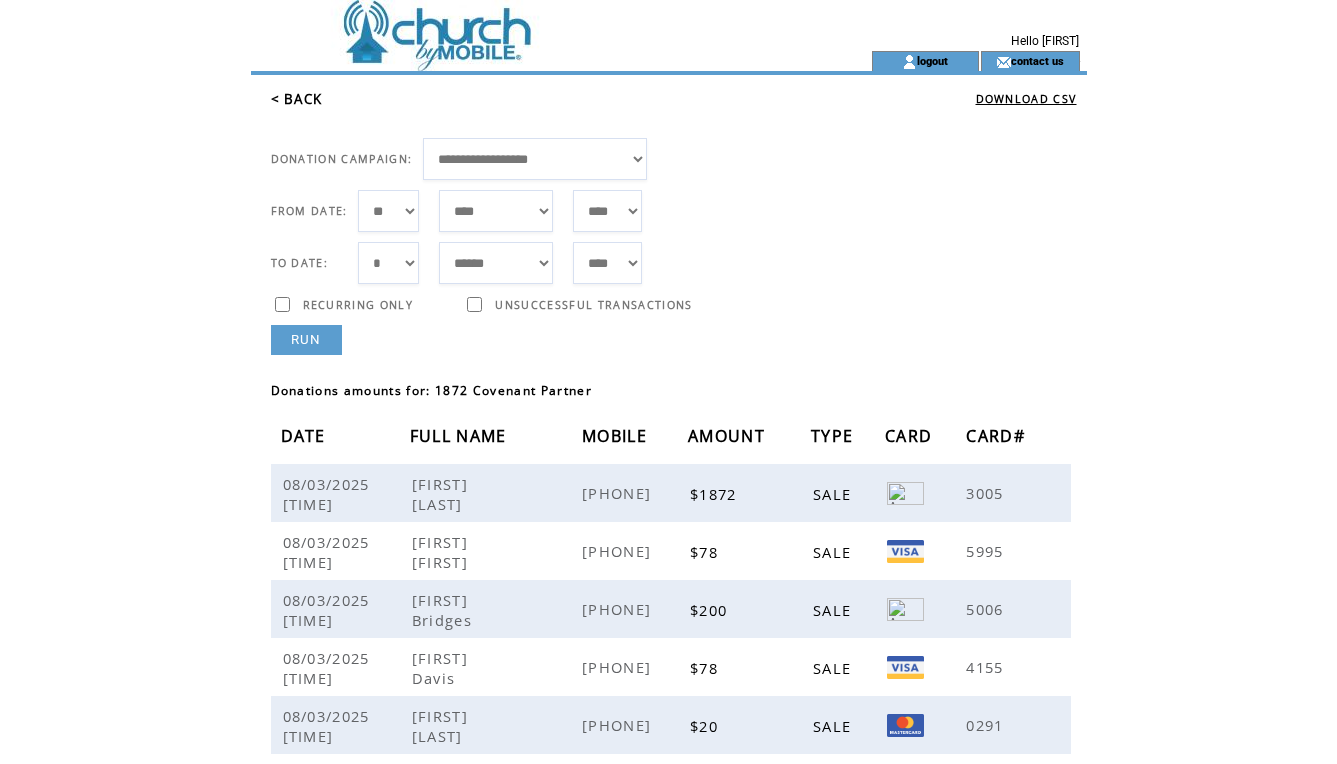 click on "< BACK" at bounding box center [297, 99] 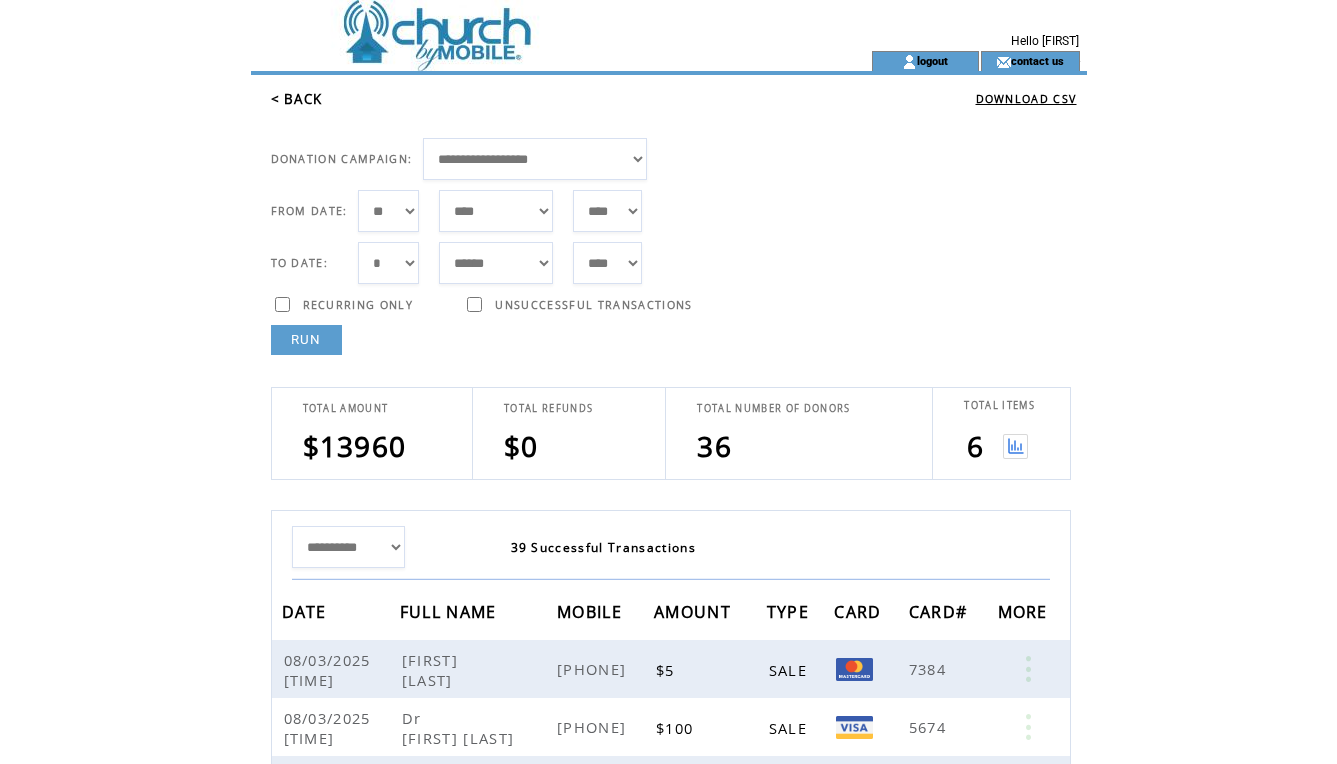 scroll, scrollTop: 0, scrollLeft: 0, axis: both 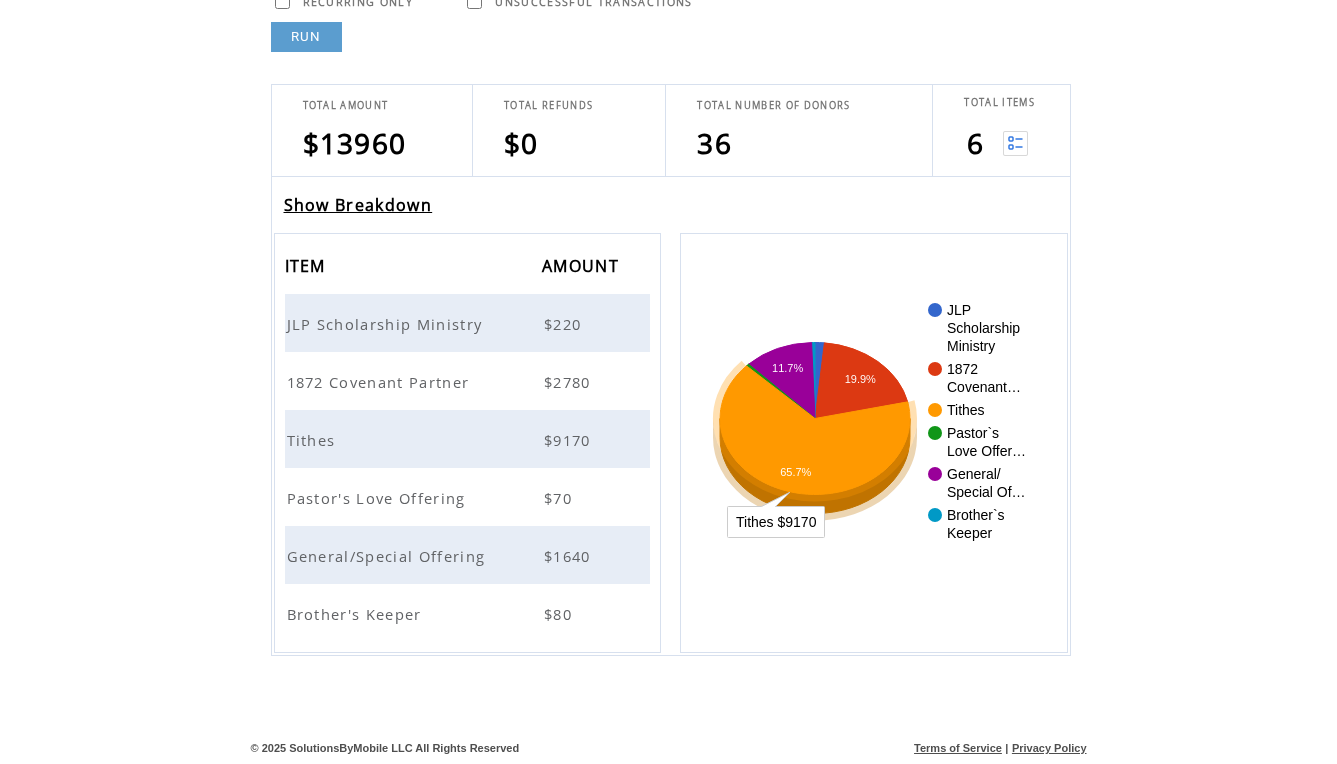 click on "Tithes" at bounding box center [314, 440] 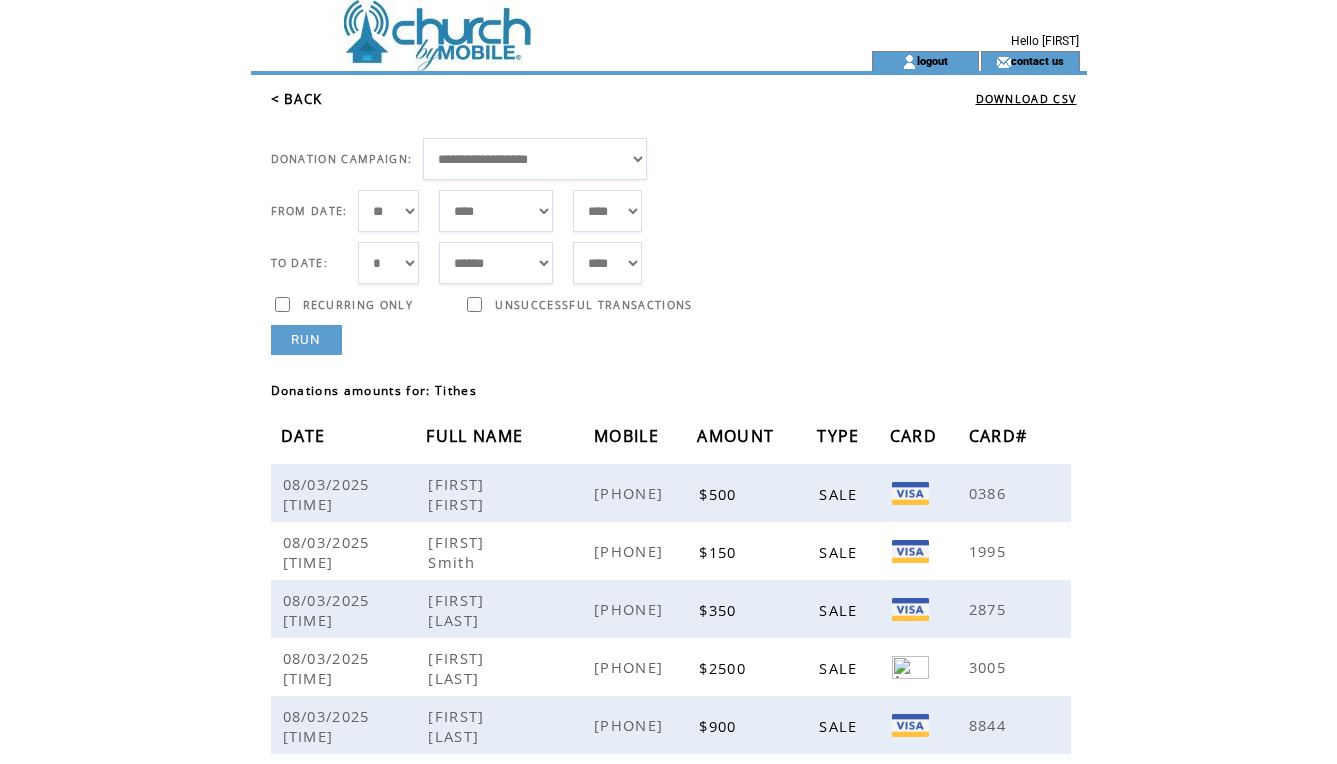 scroll, scrollTop: 0, scrollLeft: 0, axis: both 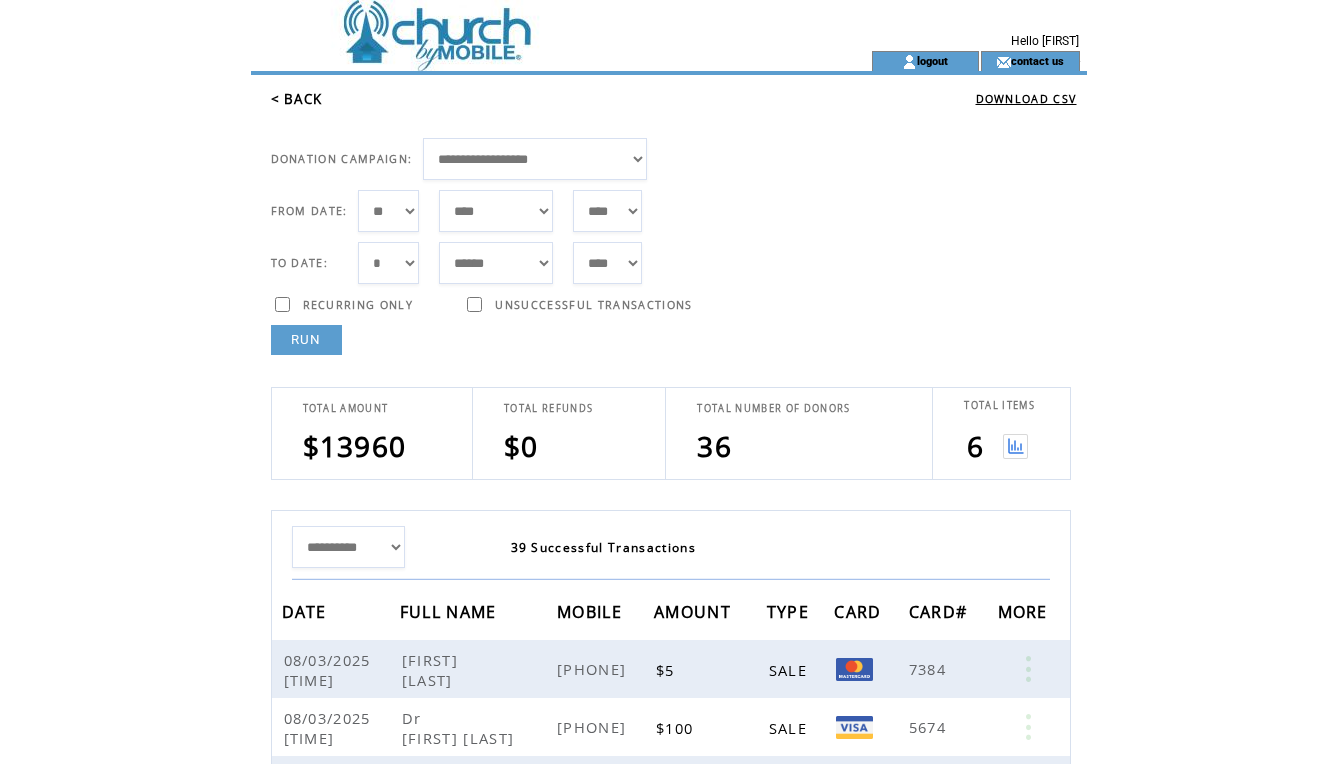 click at bounding box center [1015, 446] 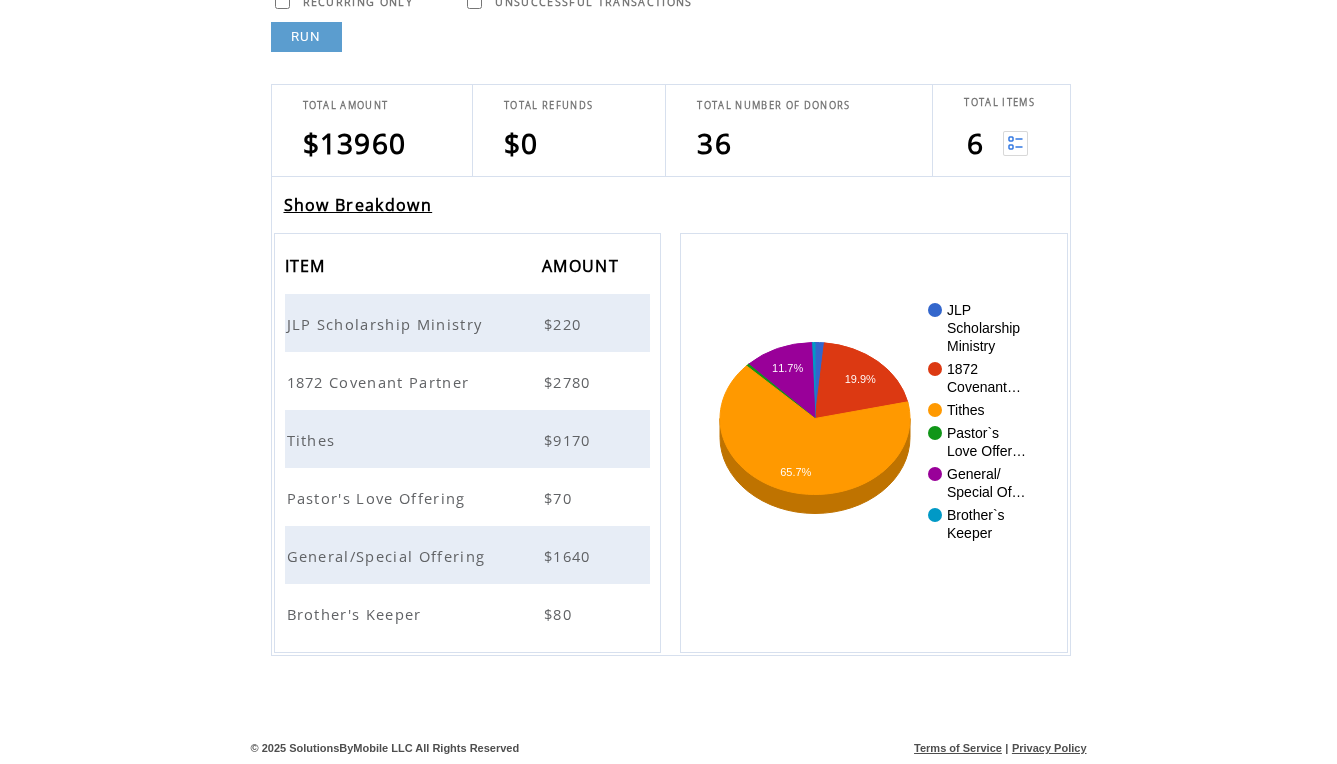scroll, scrollTop: 303, scrollLeft: 0, axis: vertical 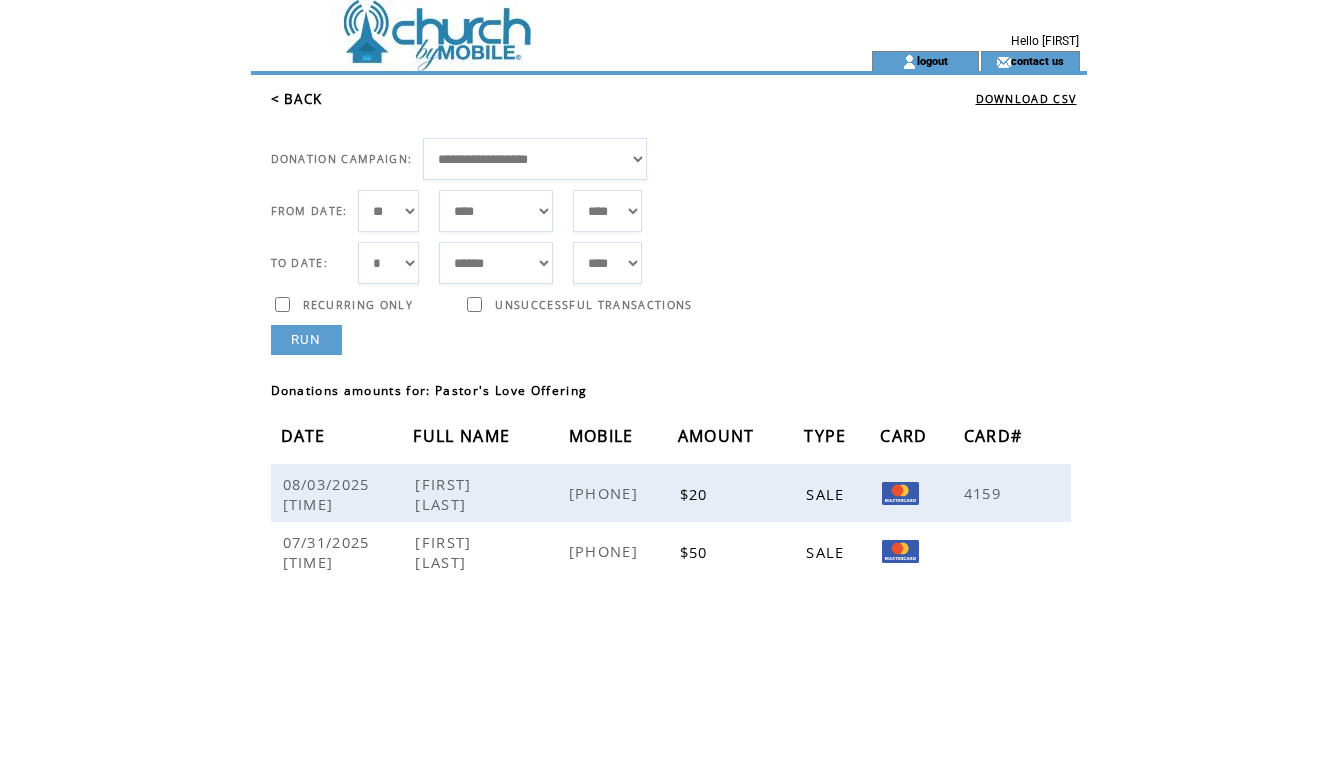 click on "< BACK" at bounding box center [297, 99] 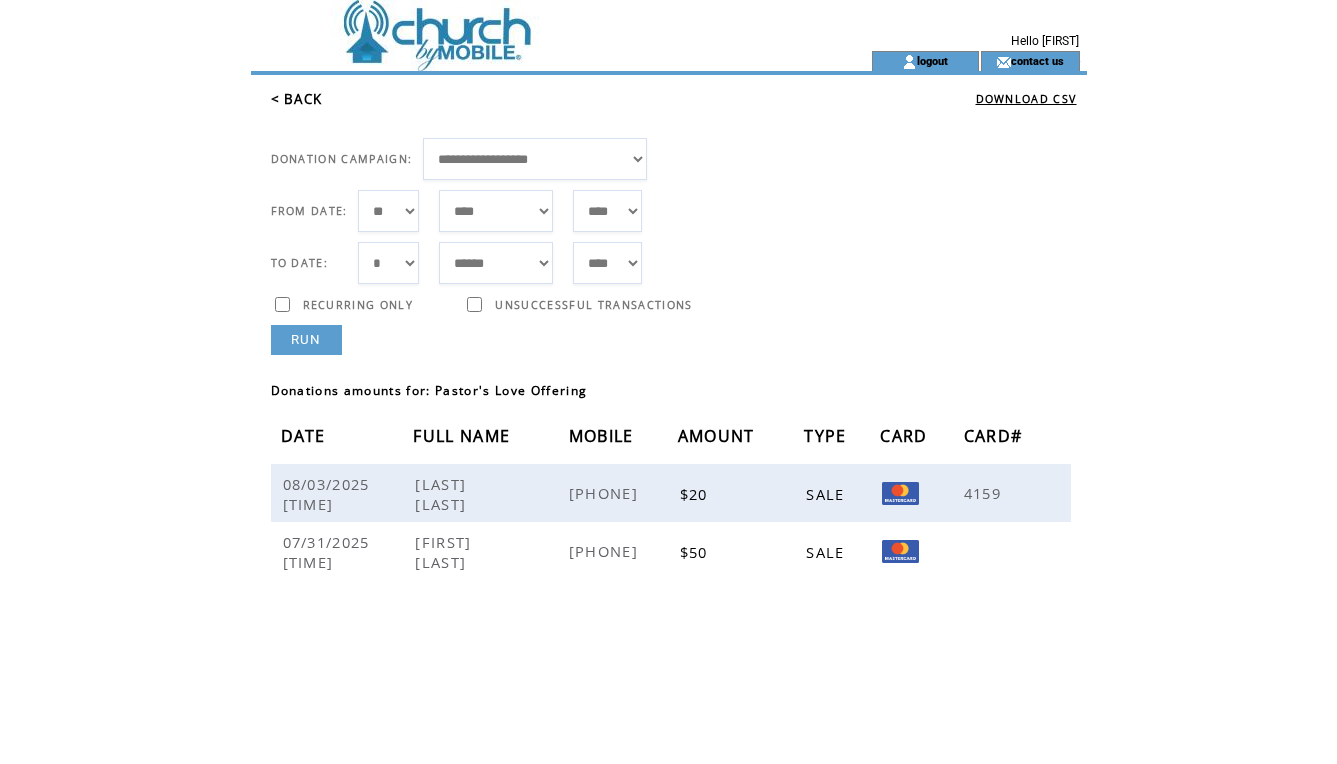 scroll, scrollTop: 0, scrollLeft: 0, axis: both 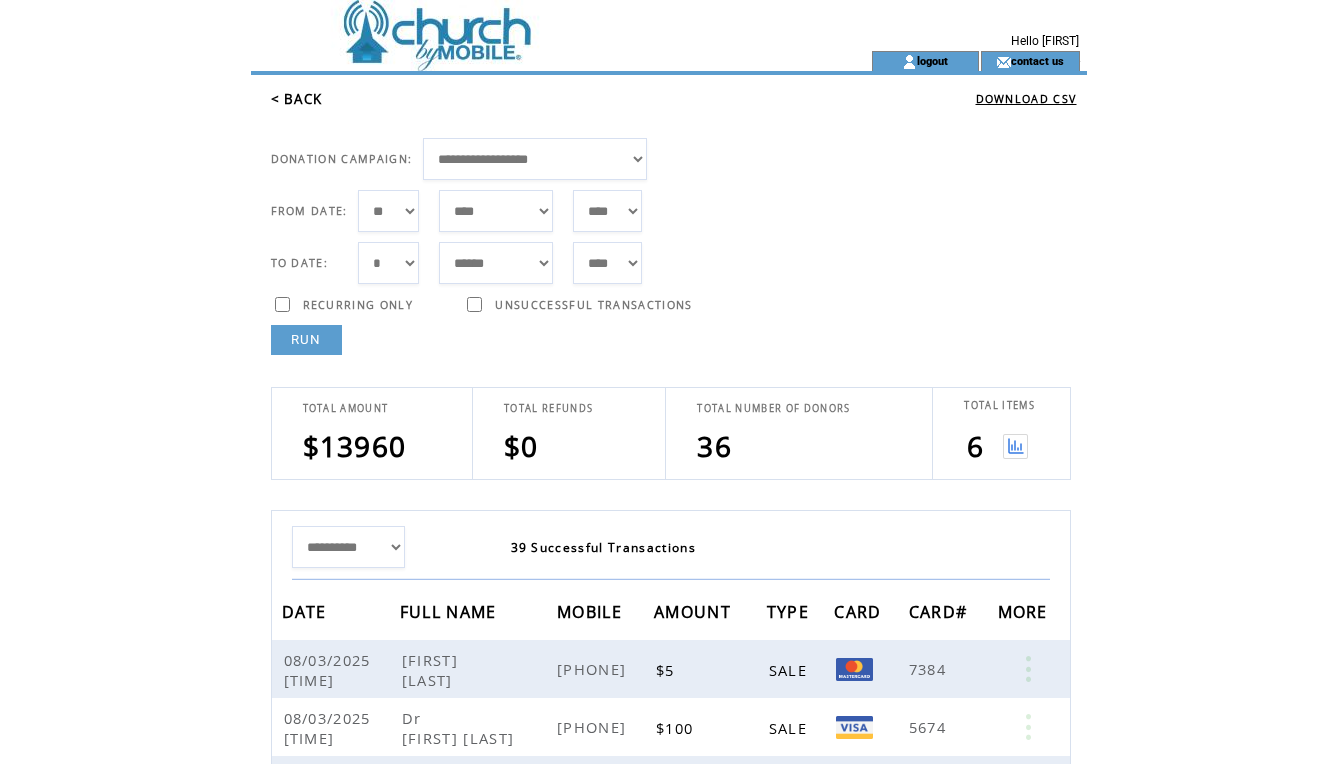 click at bounding box center [1015, 446] 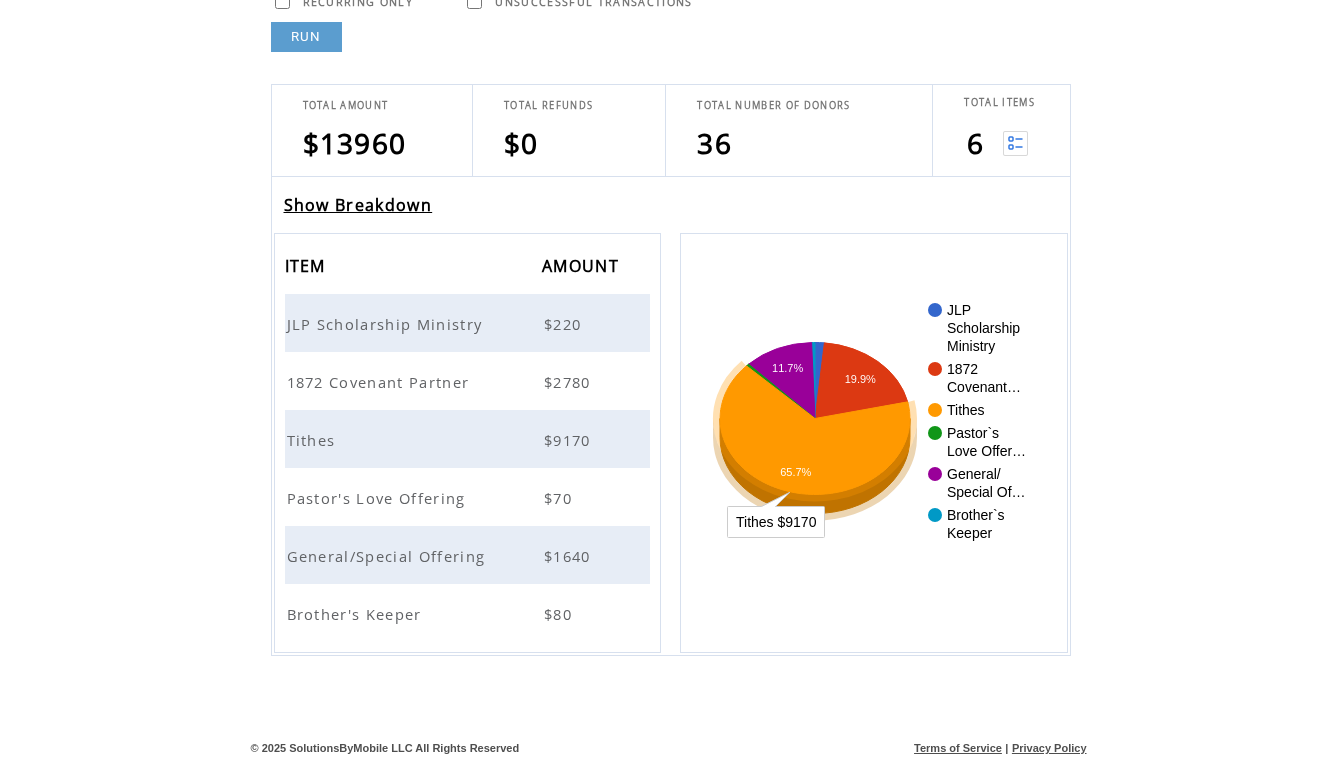 scroll, scrollTop: 303, scrollLeft: 0, axis: vertical 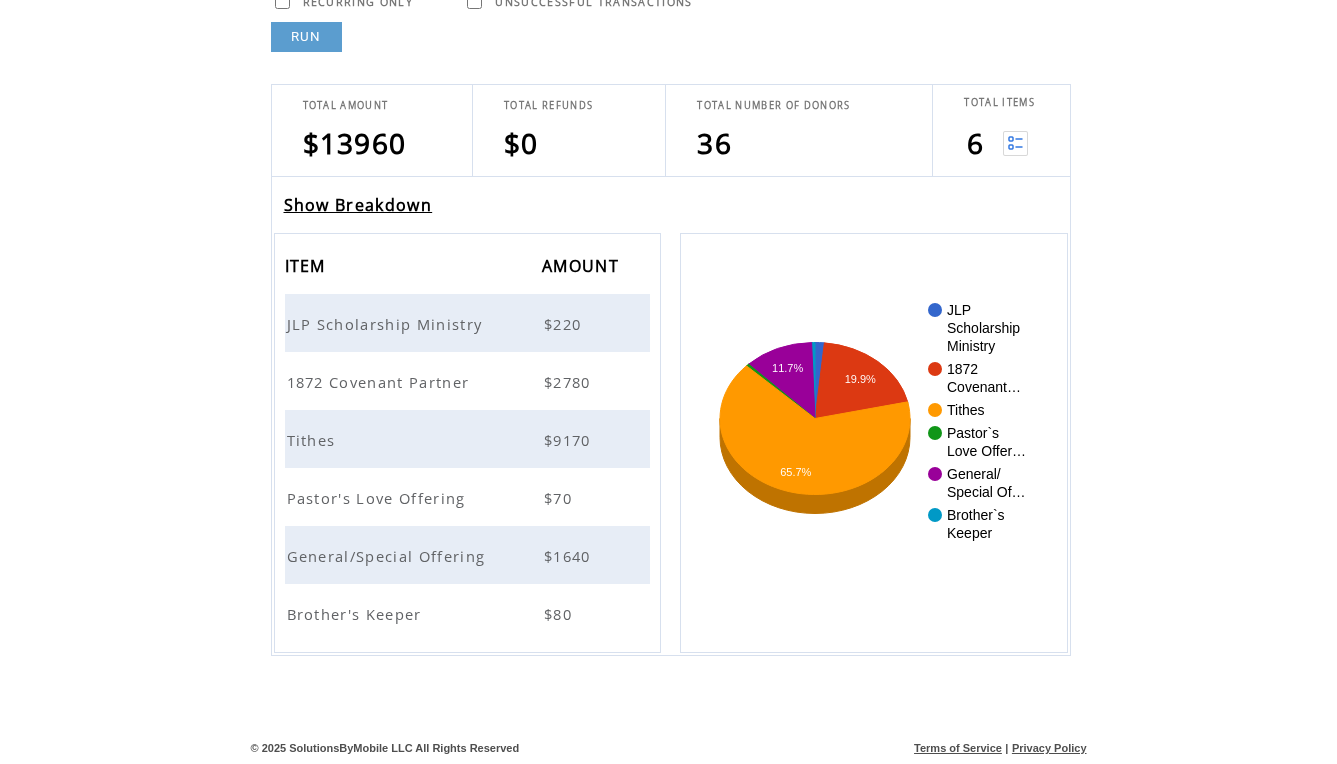 click on "General/Special Offering" at bounding box center [389, 556] 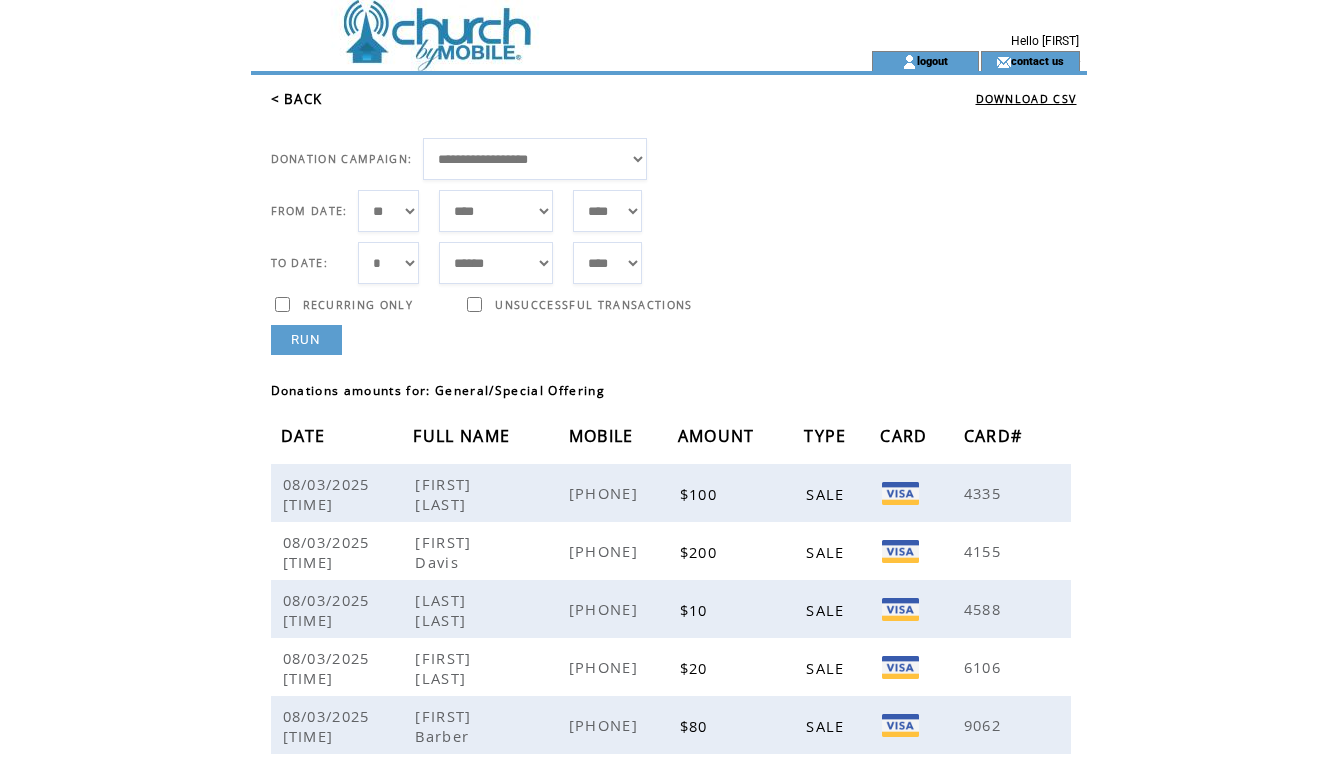 scroll, scrollTop: 0, scrollLeft: 0, axis: both 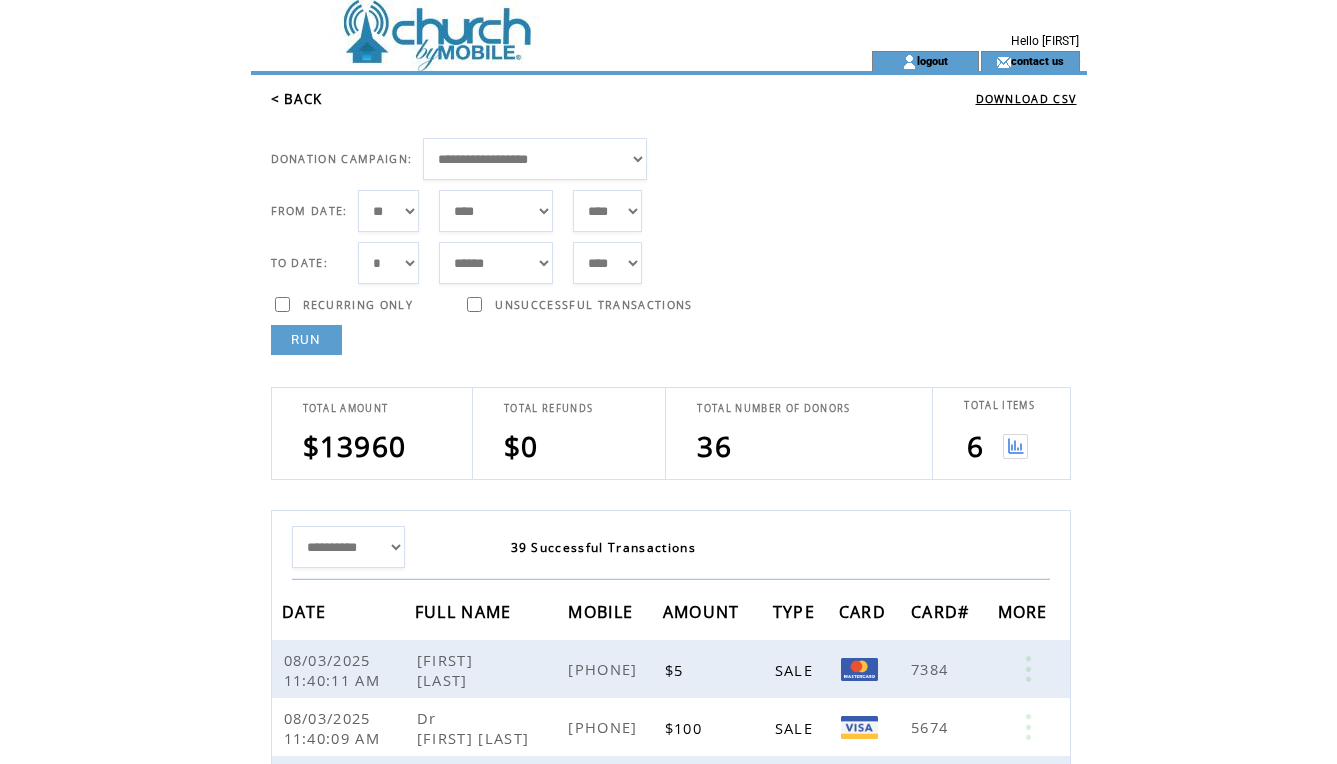 click at bounding box center (1015, 446) 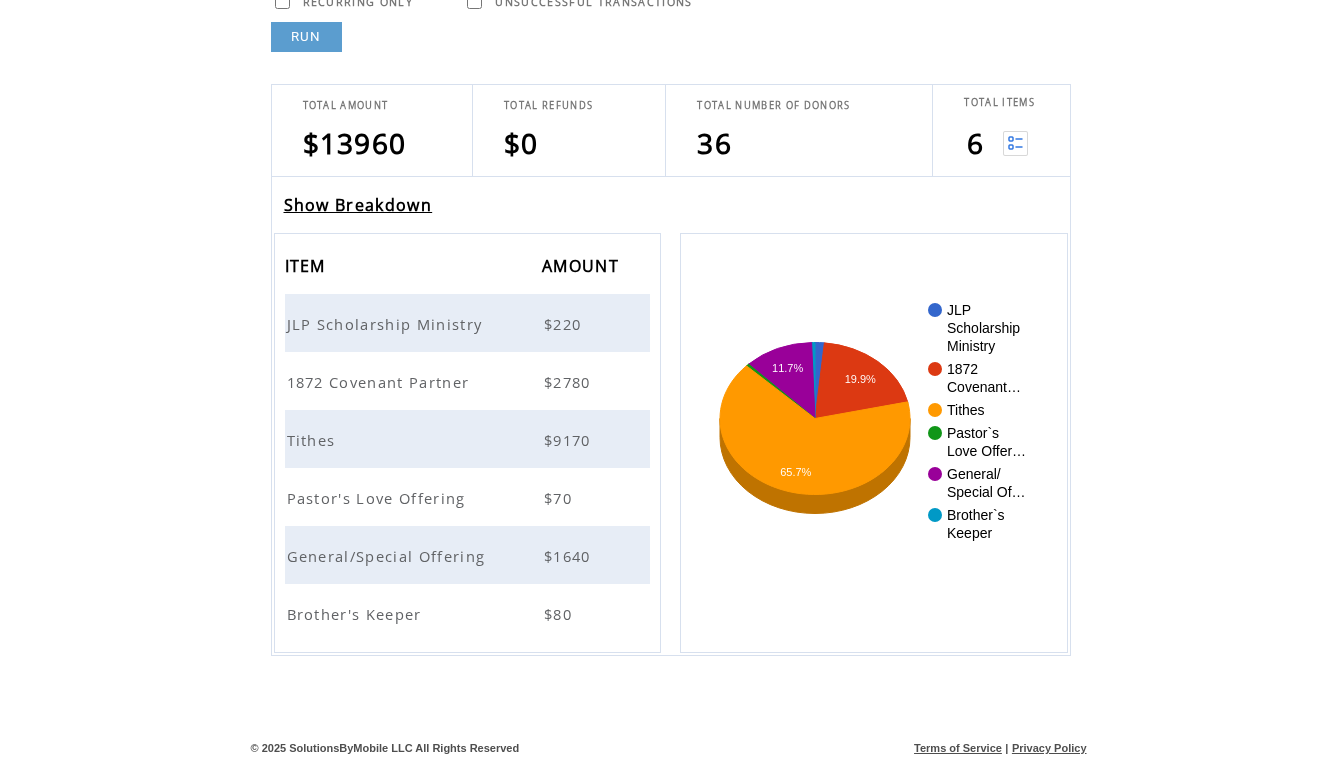 scroll, scrollTop: 303, scrollLeft: 0, axis: vertical 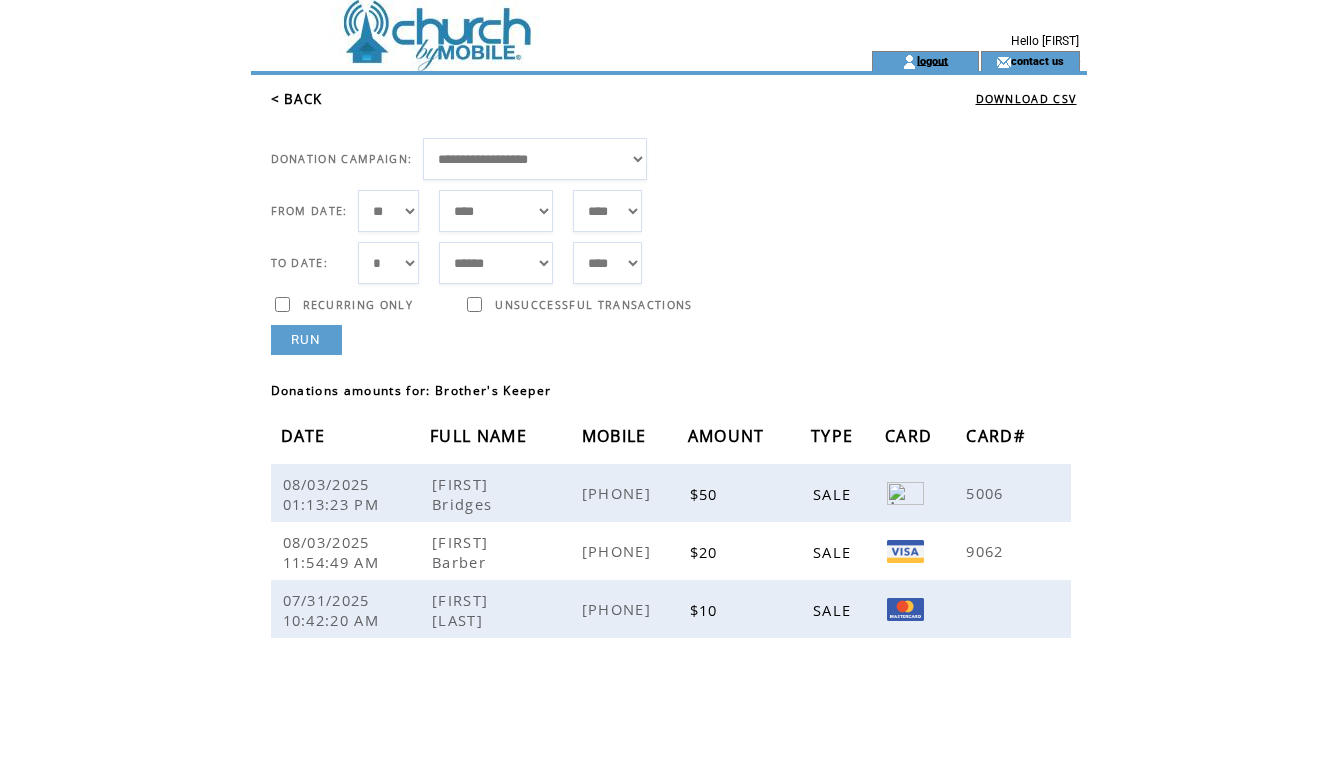 click on "logout" at bounding box center (932, 60) 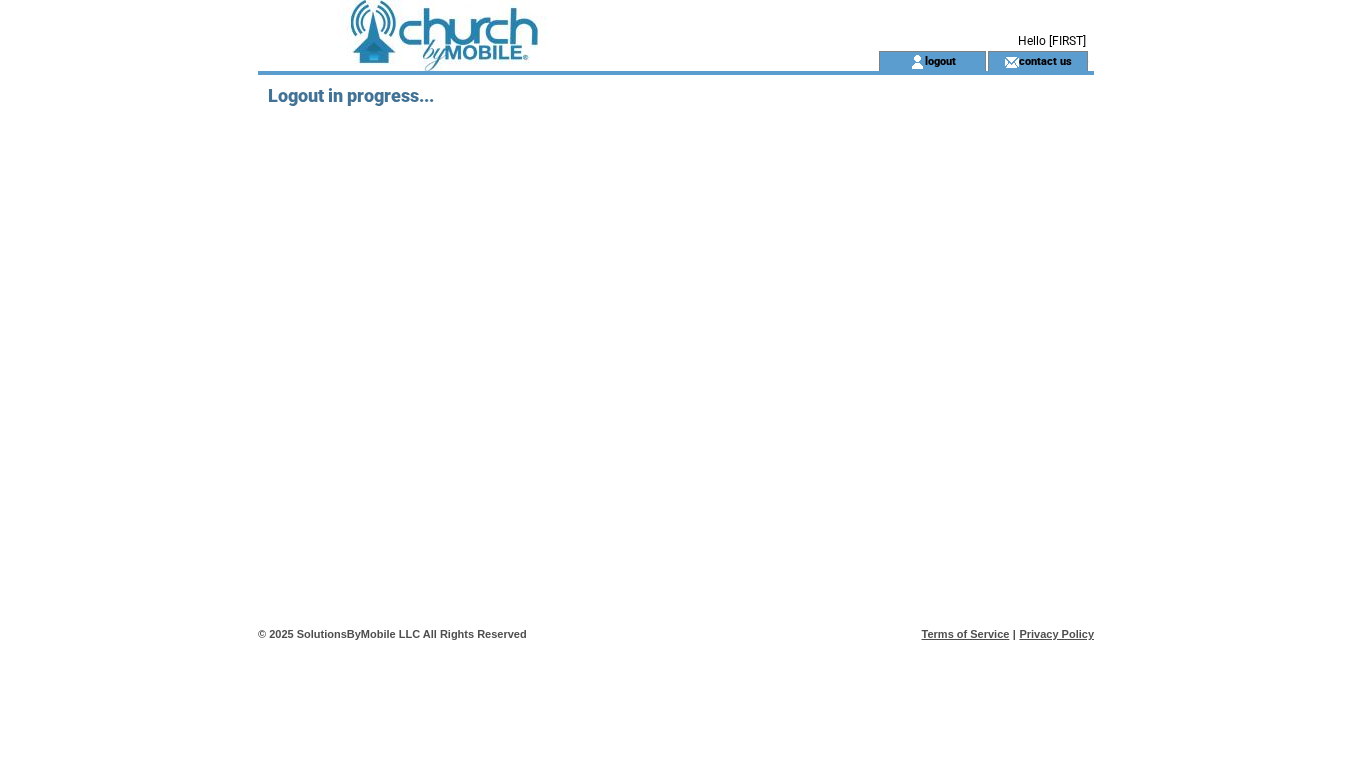 scroll, scrollTop: 0, scrollLeft: 0, axis: both 